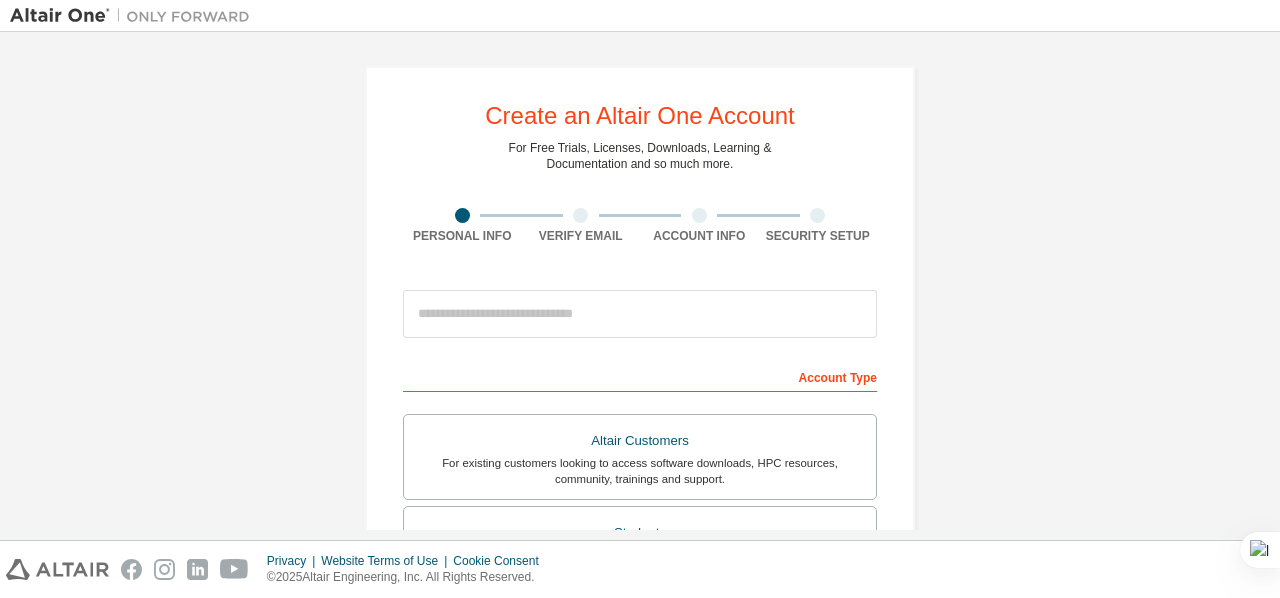 scroll, scrollTop: 0, scrollLeft: 0, axis: both 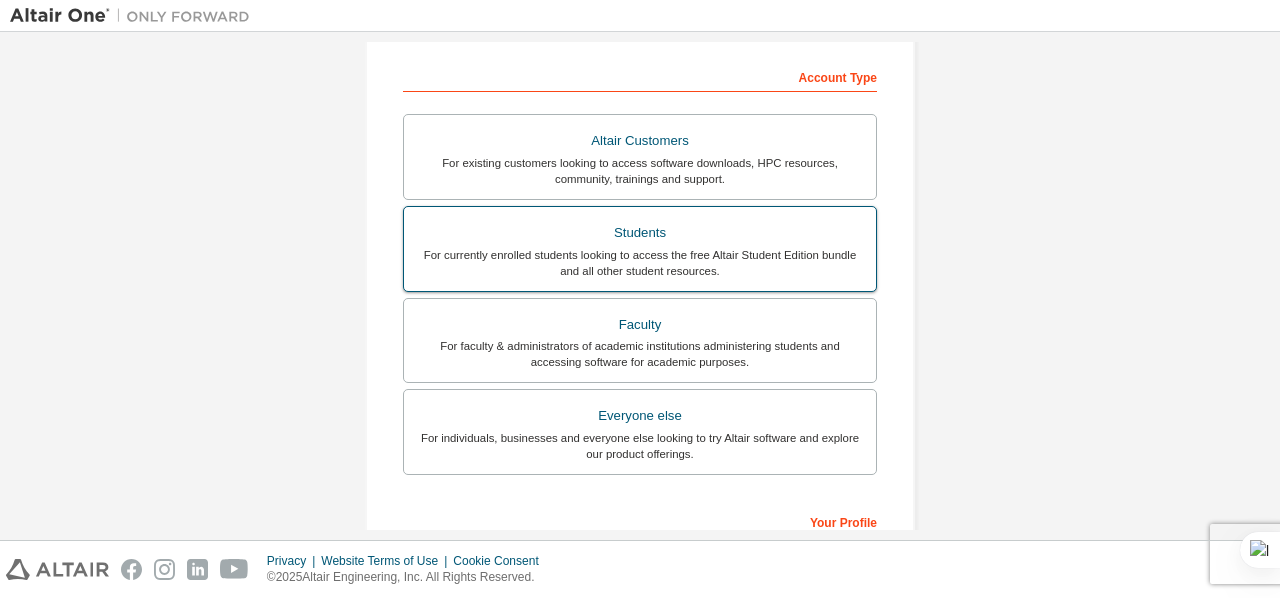 click on "For currently enrolled students looking to access the free Altair Student Edition bundle and all other student resources." at bounding box center [640, 263] 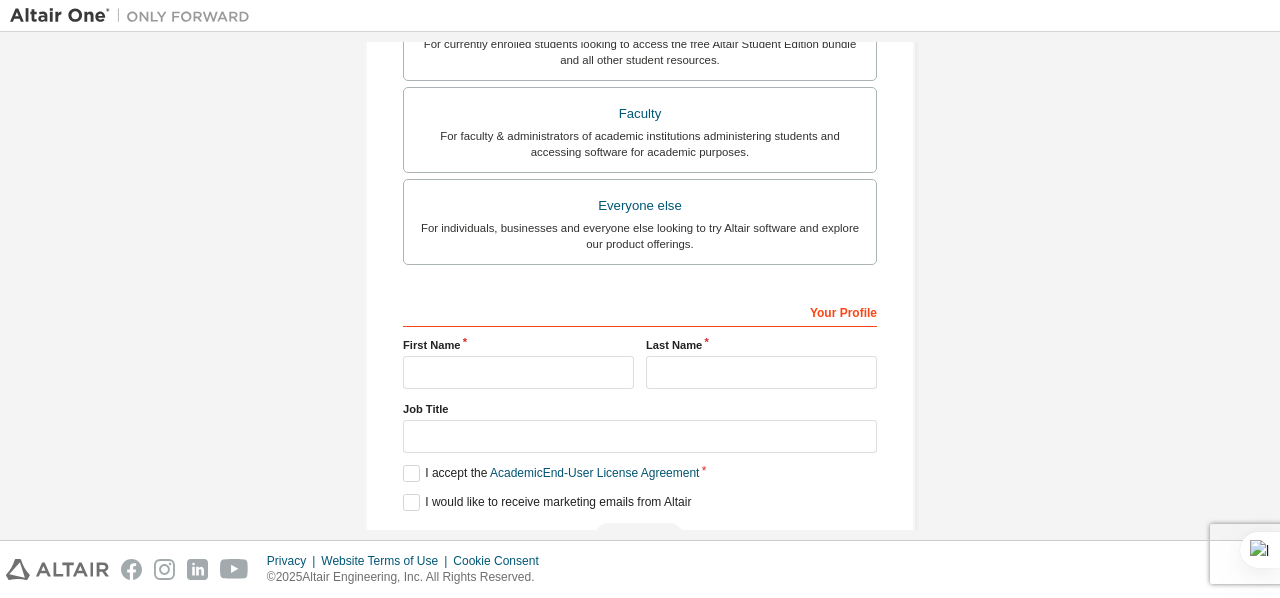 scroll, scrollTop: 600, scrollLeft: 0, axis: vertical 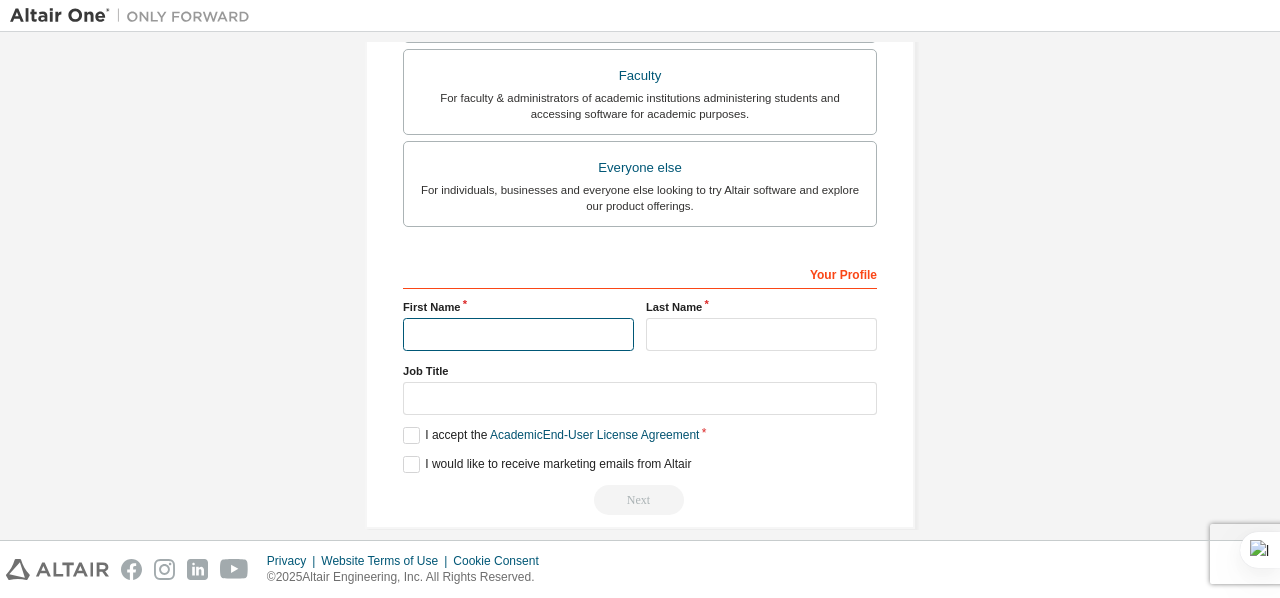 click at bounding box center [518, 334] 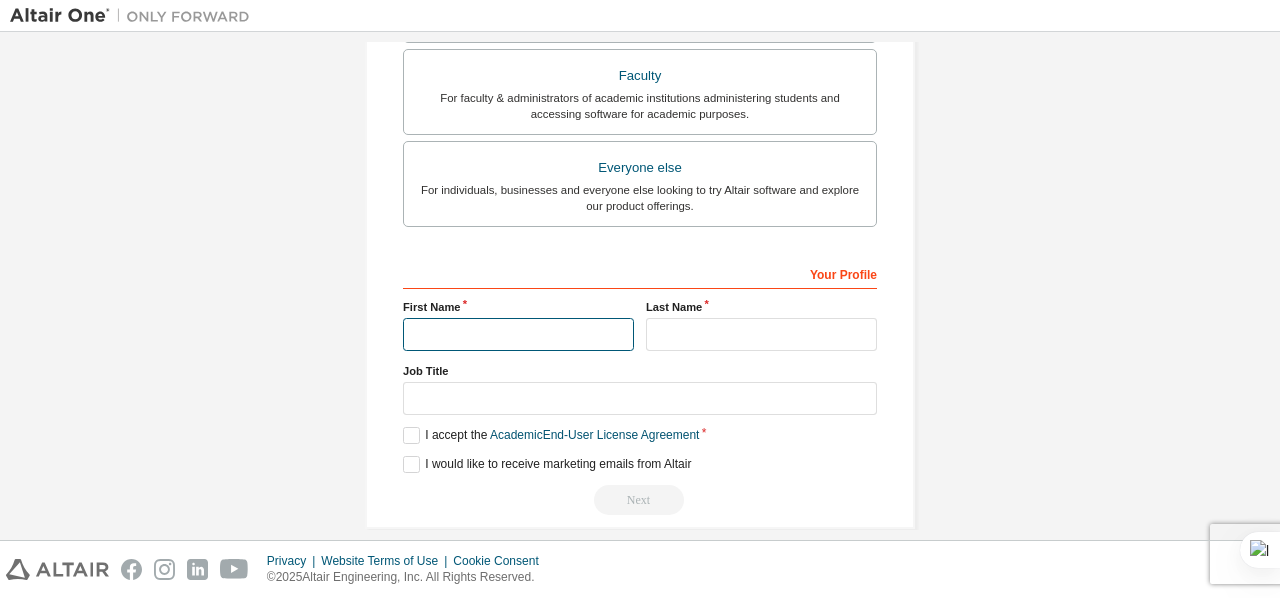 type on "**********" 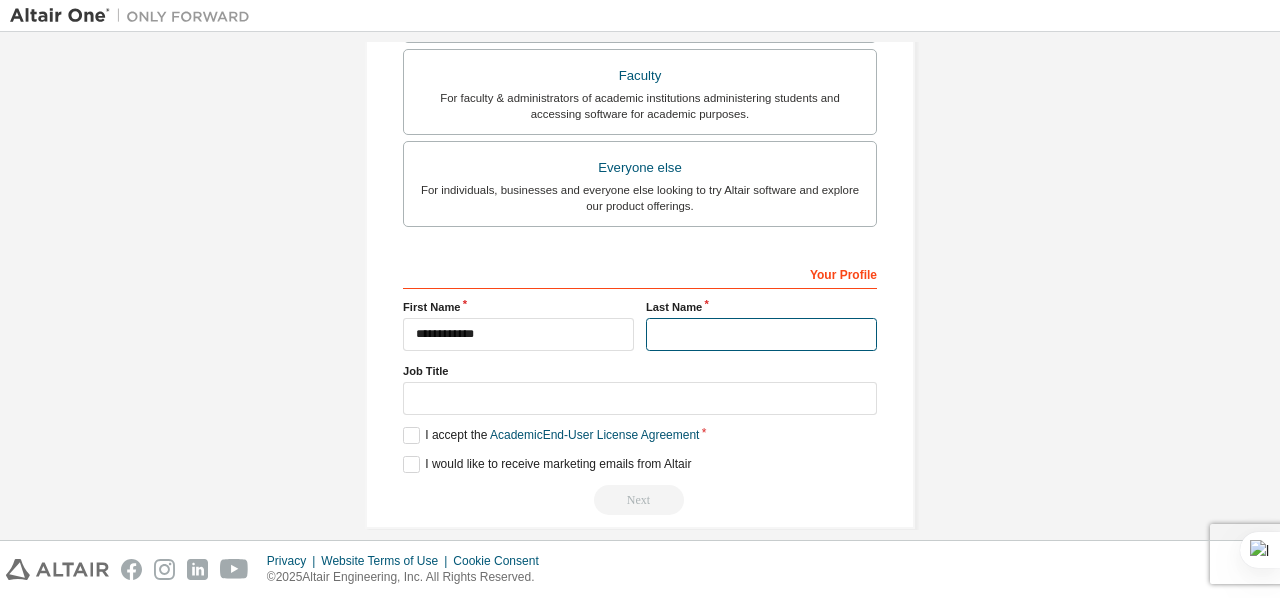 type on "*********" 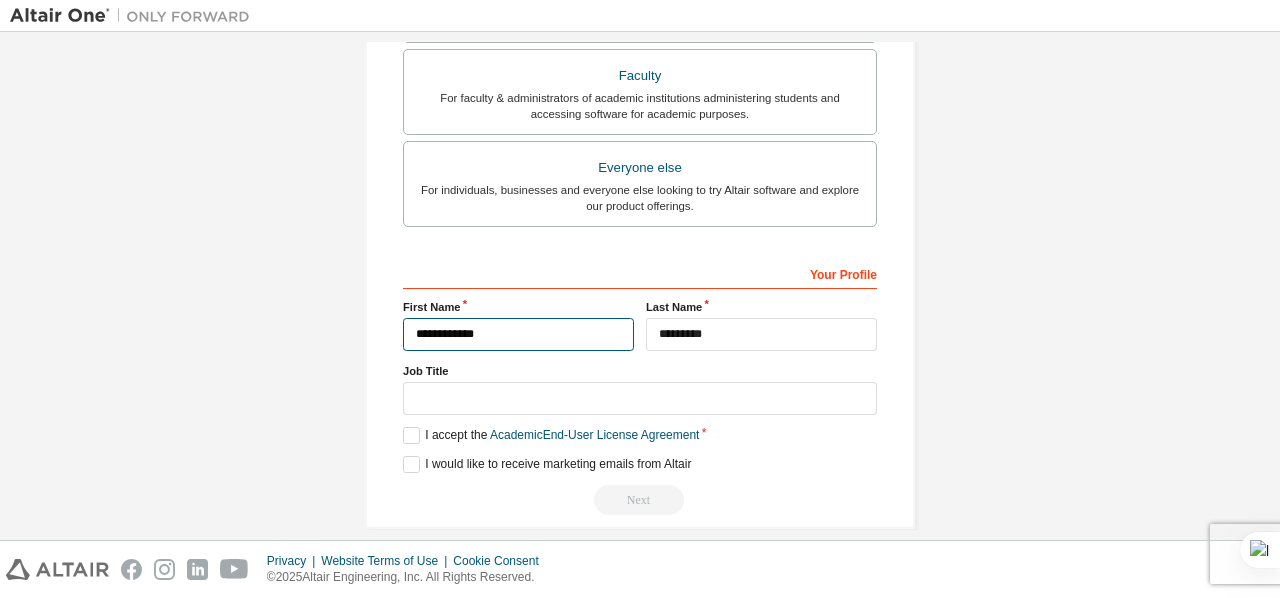 click on "**********" at bounding box center [518, 334] 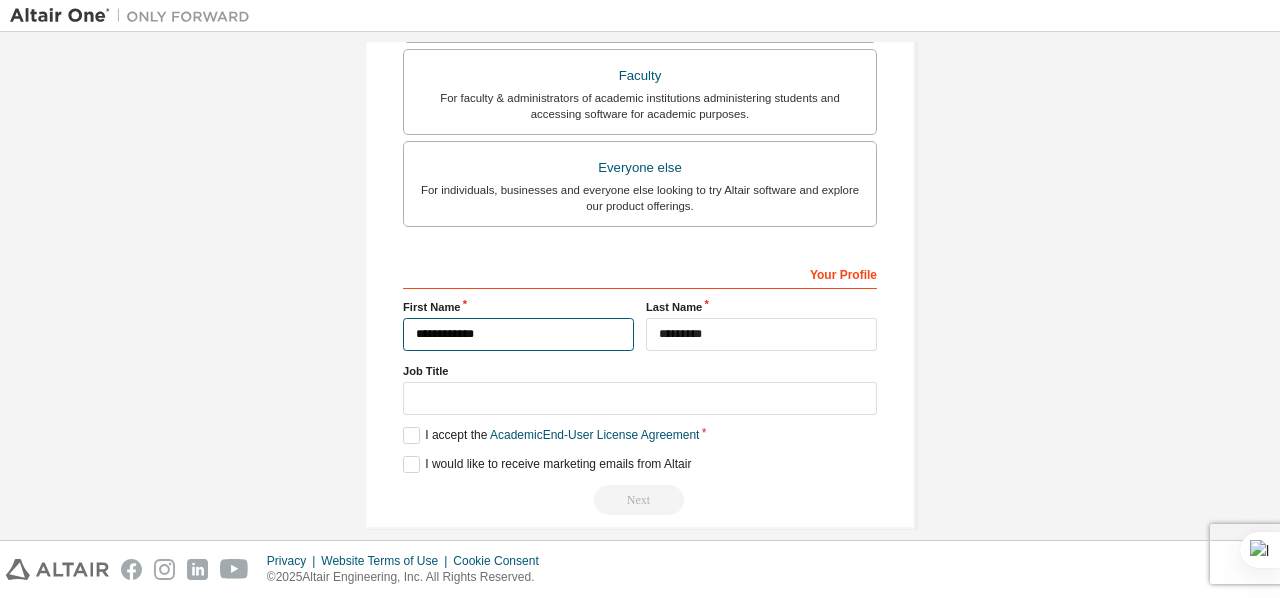 click on "**********" at bounding box center [518, 334] 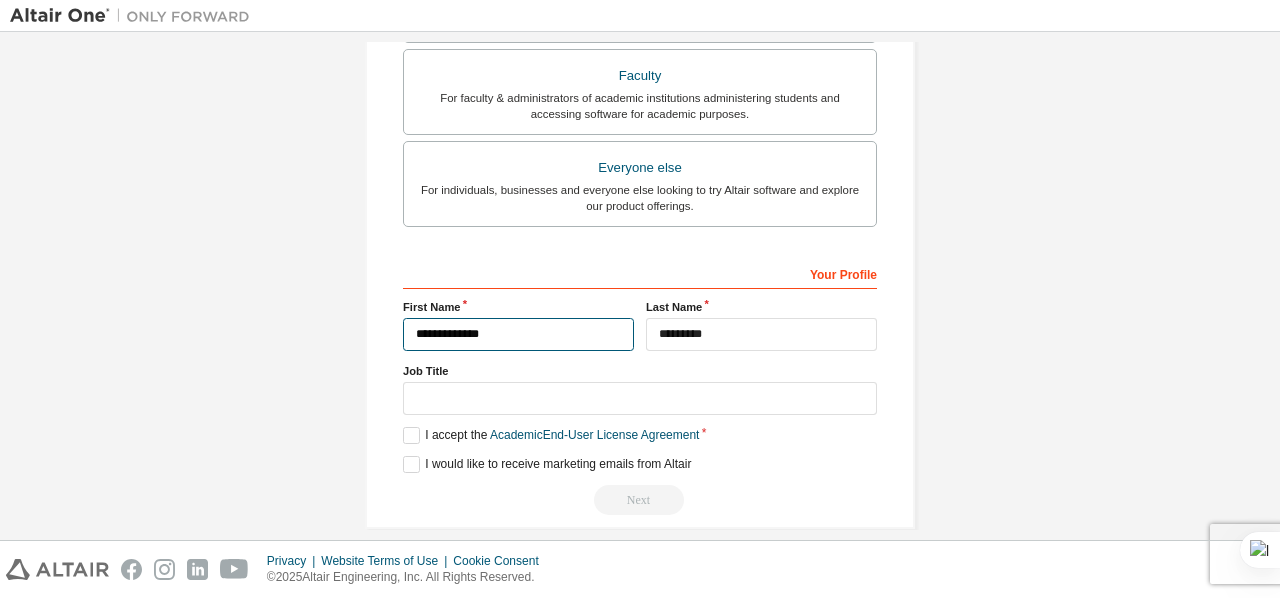 type on "**********" 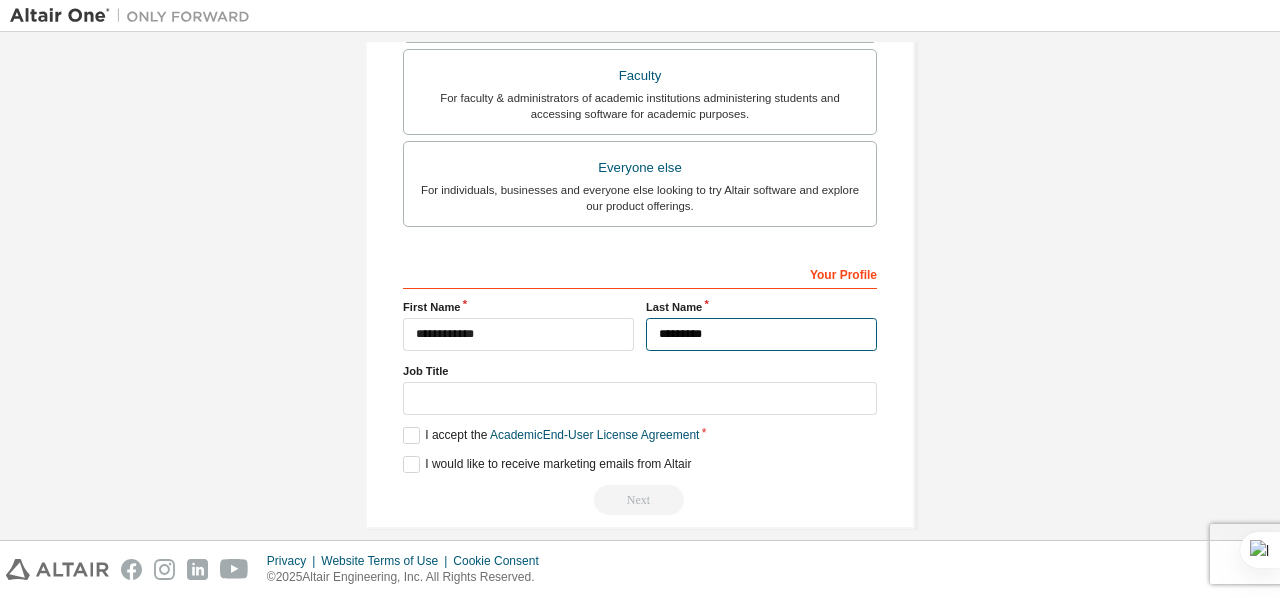 click on "*********" at bounding box center (761, 334) 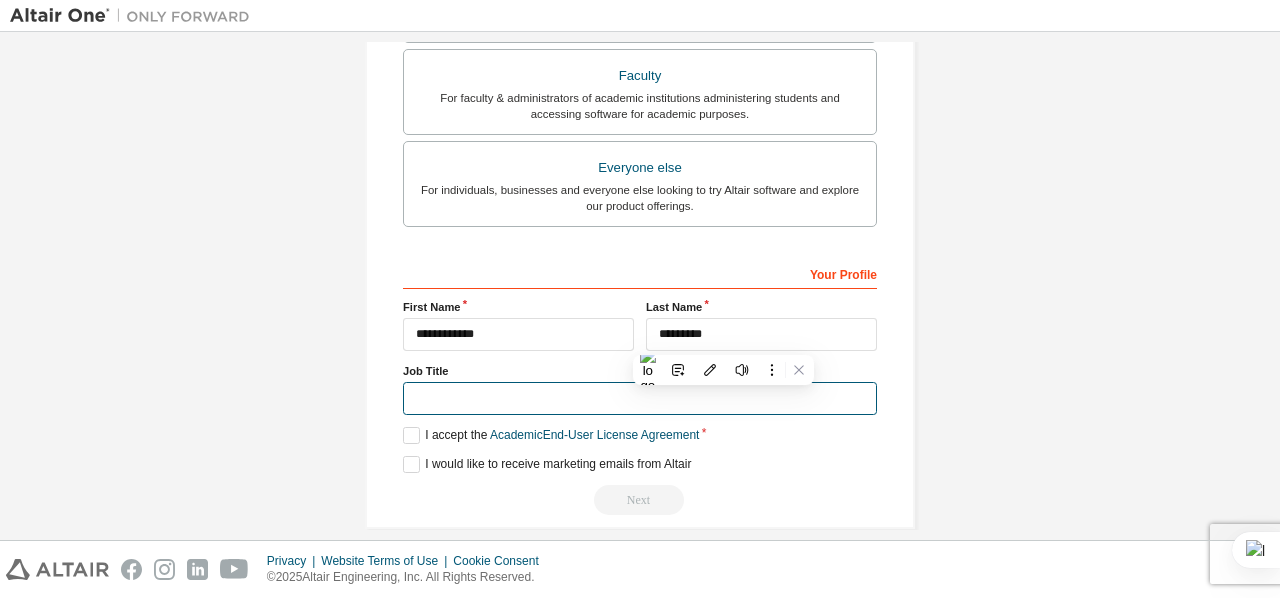 click at bounding box center (640, 398) 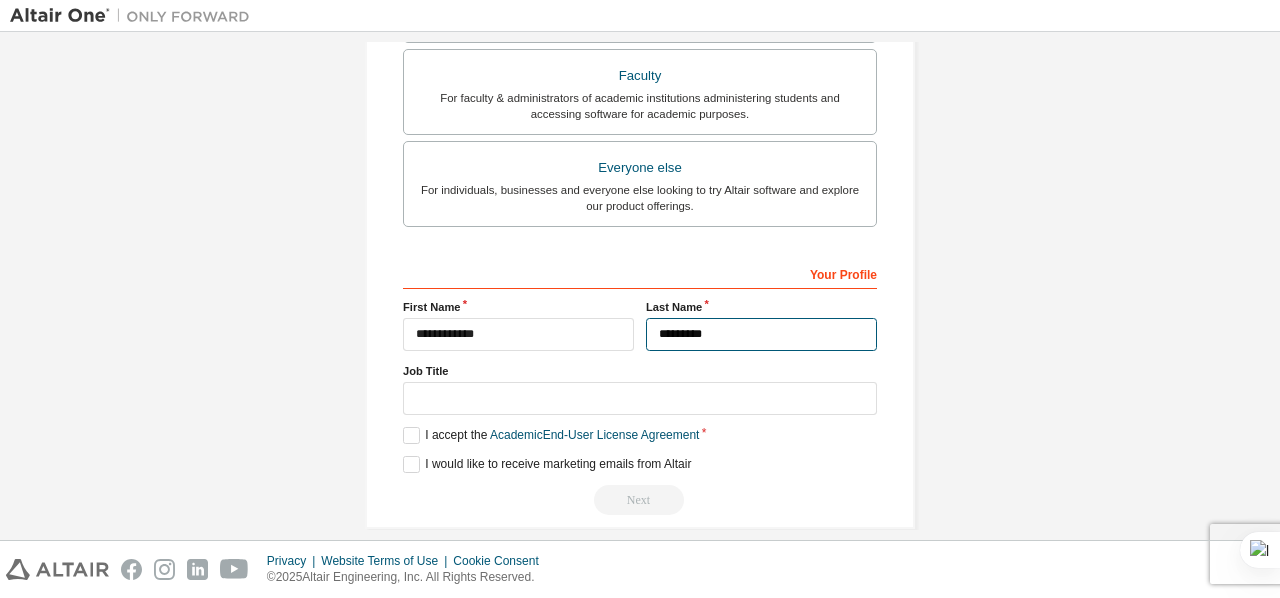 click on "*********" at bounding box center [761, 334] 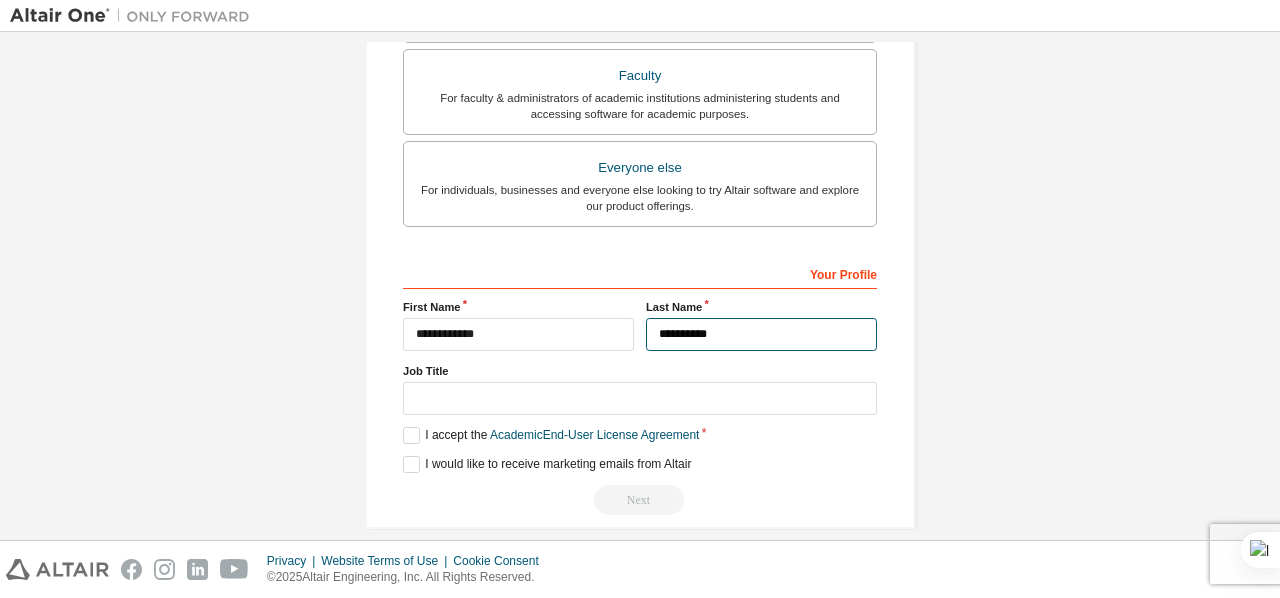 type on "*********" 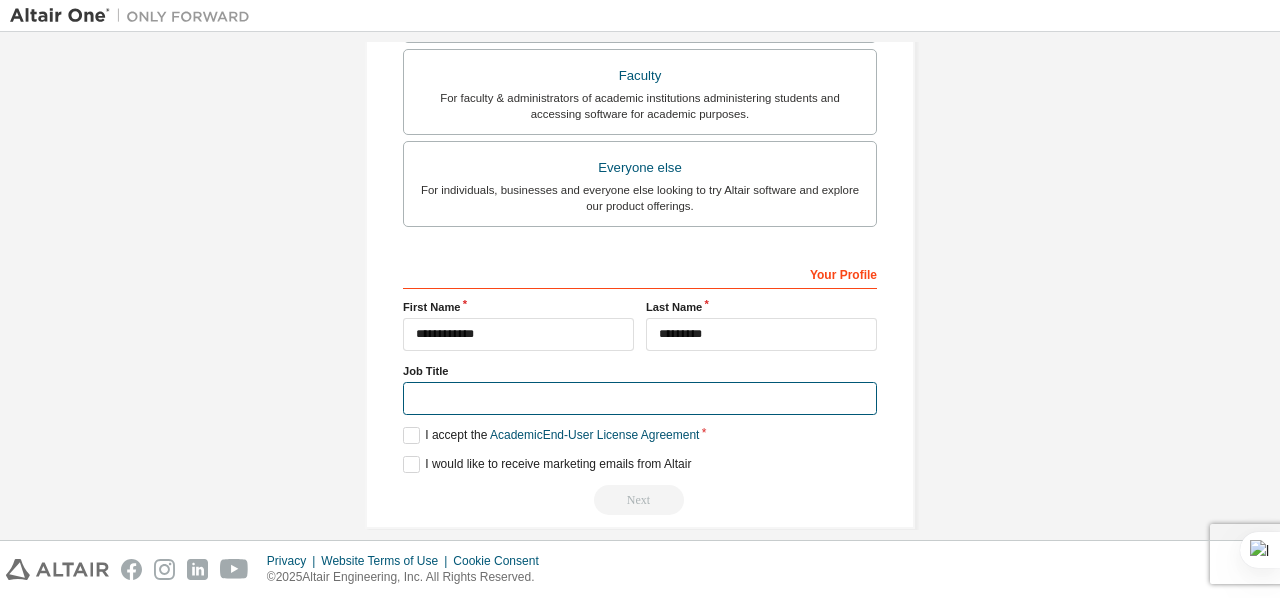 click at bounding box center (640, 398) 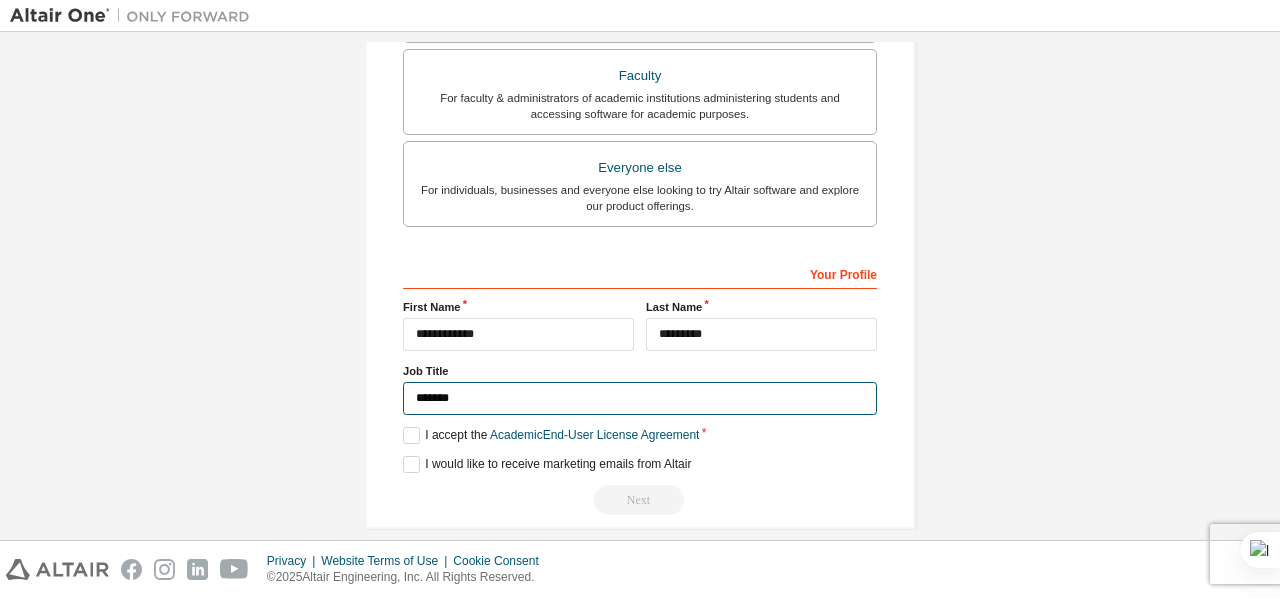 type on "*******" 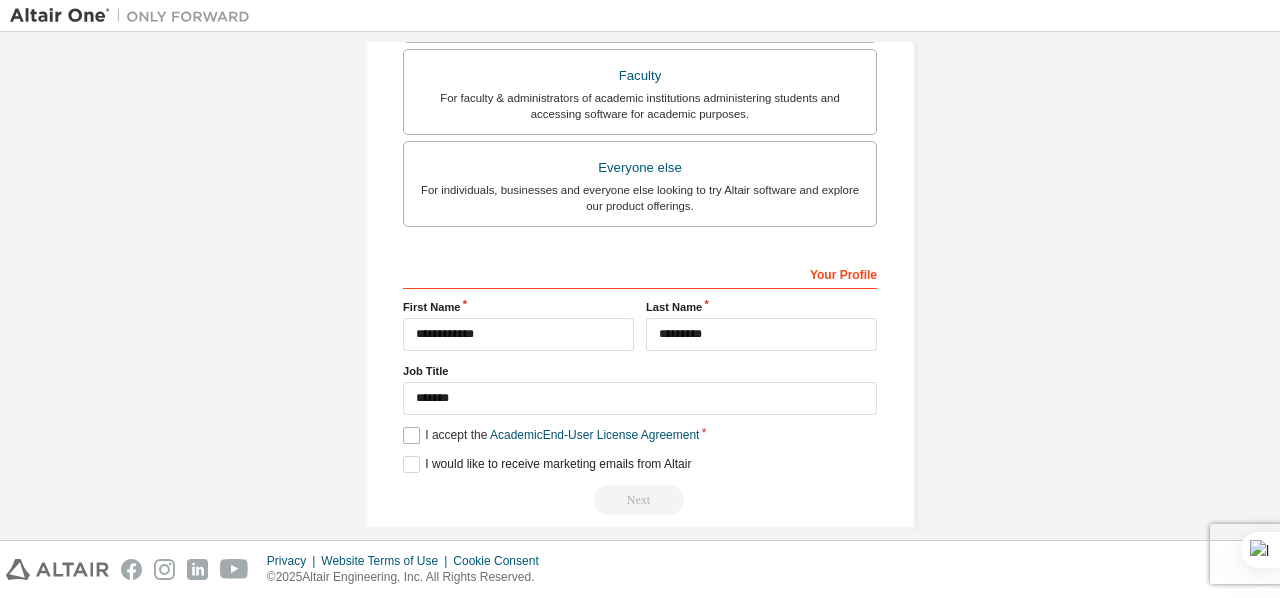 click on "**********" at bounding box center (640, -3) 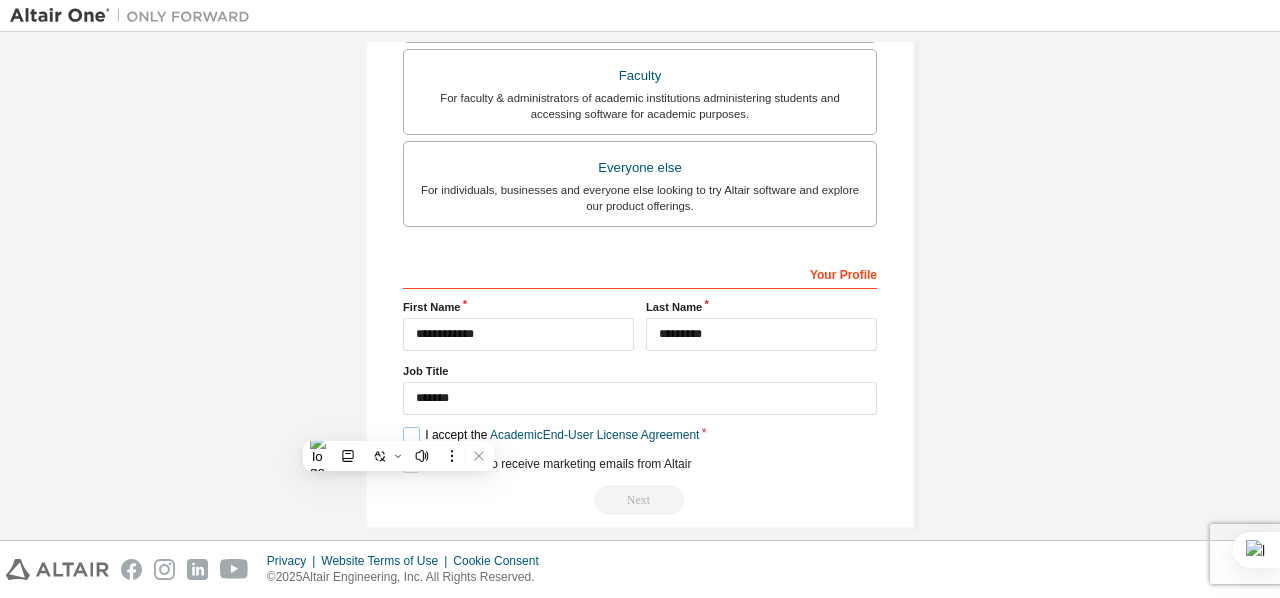 click on "I accept the   Academic   End-User License Agreement" at bounding box center (551, 435) 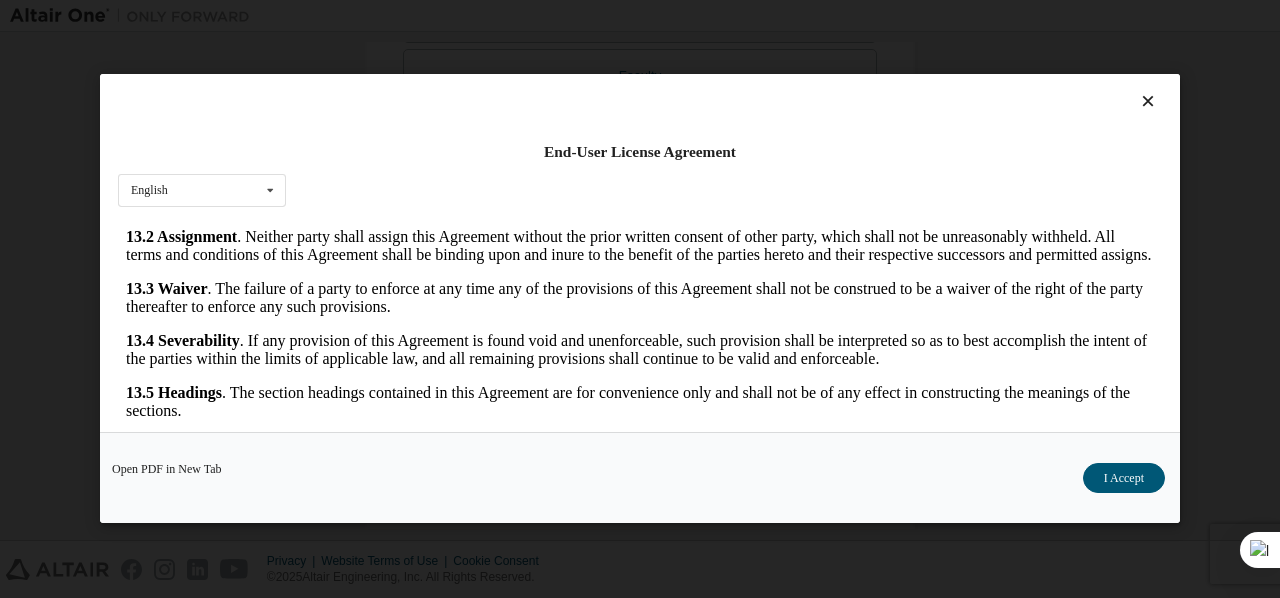 scroll, scrollTop: 3336, scrollLeft: 0, axis: vertical 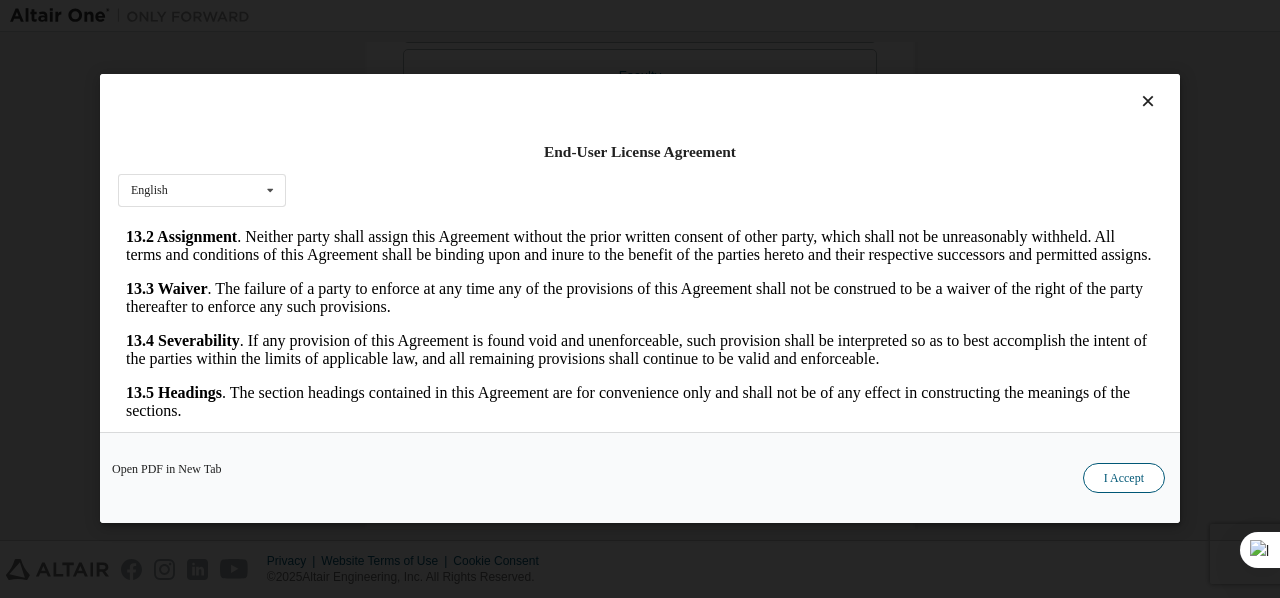 click on "I Accept" at bounding box center [1124, 479] 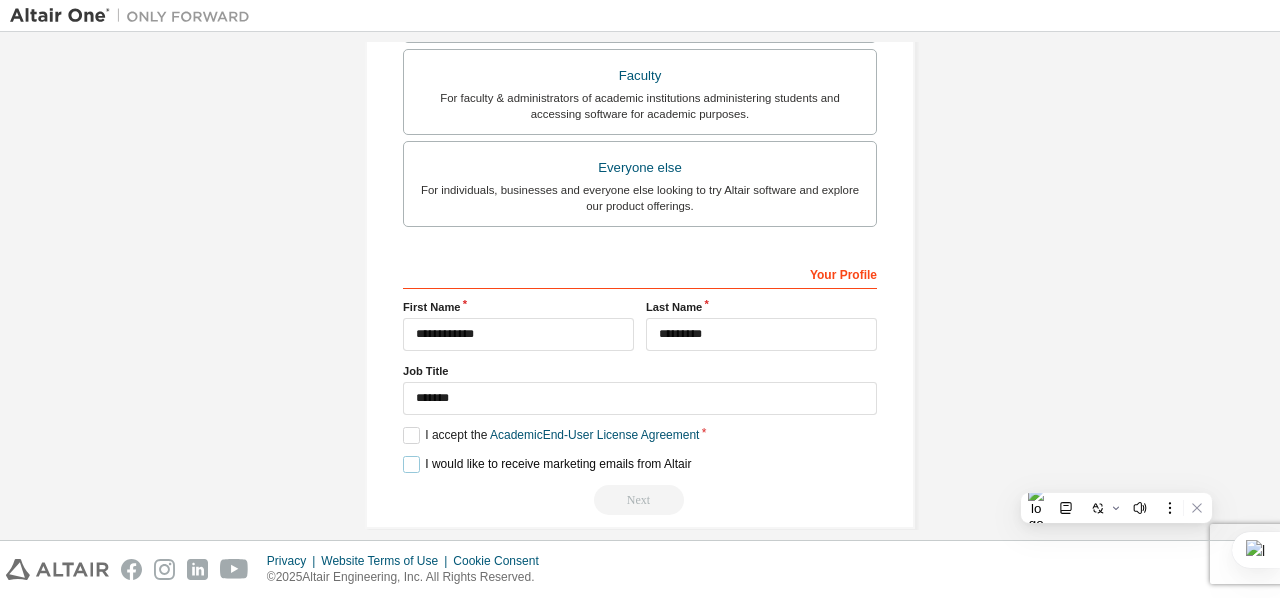 click on "I would like to receive marketing emails from Altair" at bounding box center (547, 464) 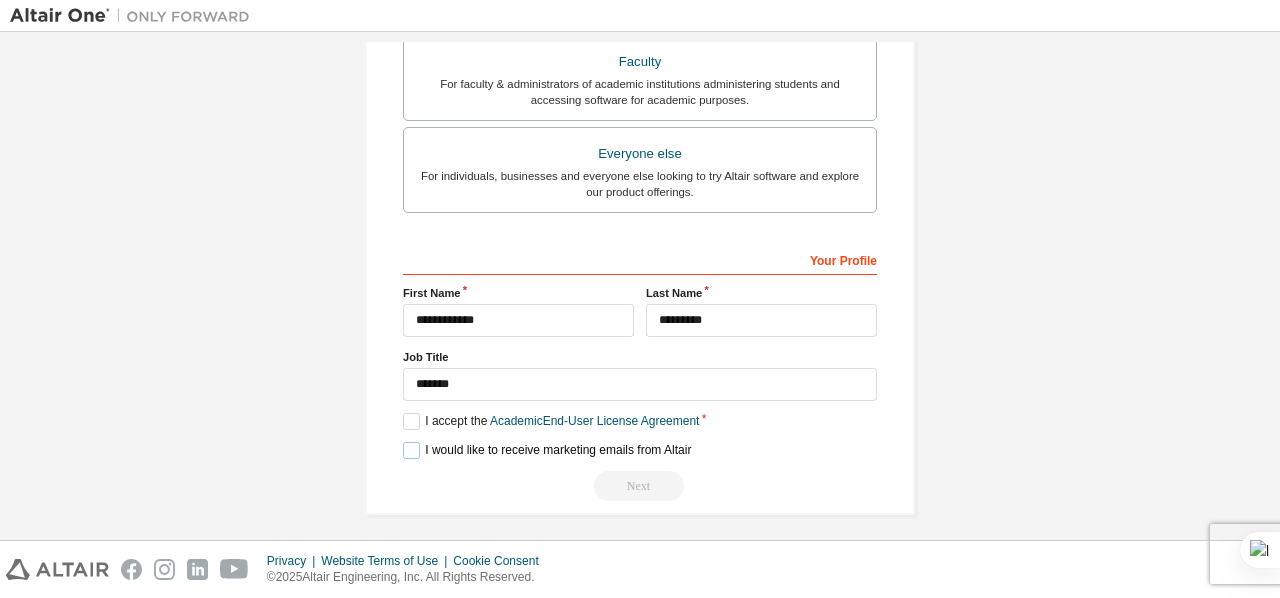 scroll, scrollTop: 618, scrollLeft: 0, axis: vertical 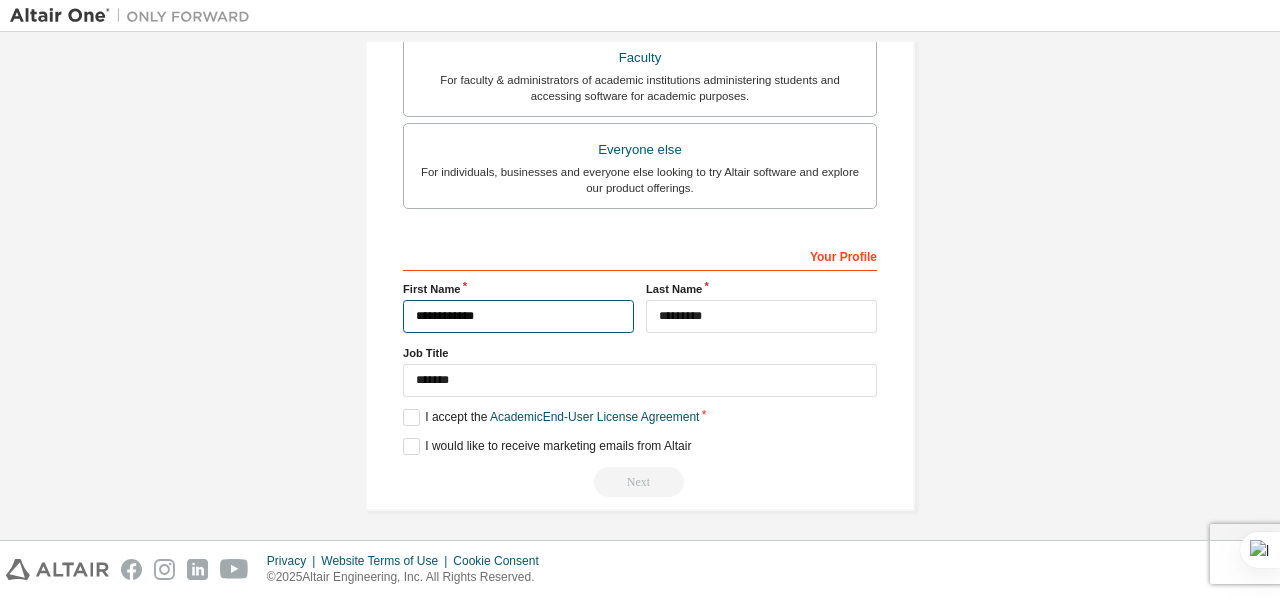 drag, startPoint x: 520, startPoint y: 306, endPoint x: 542, endPoint y: 324, distance: 28.42534 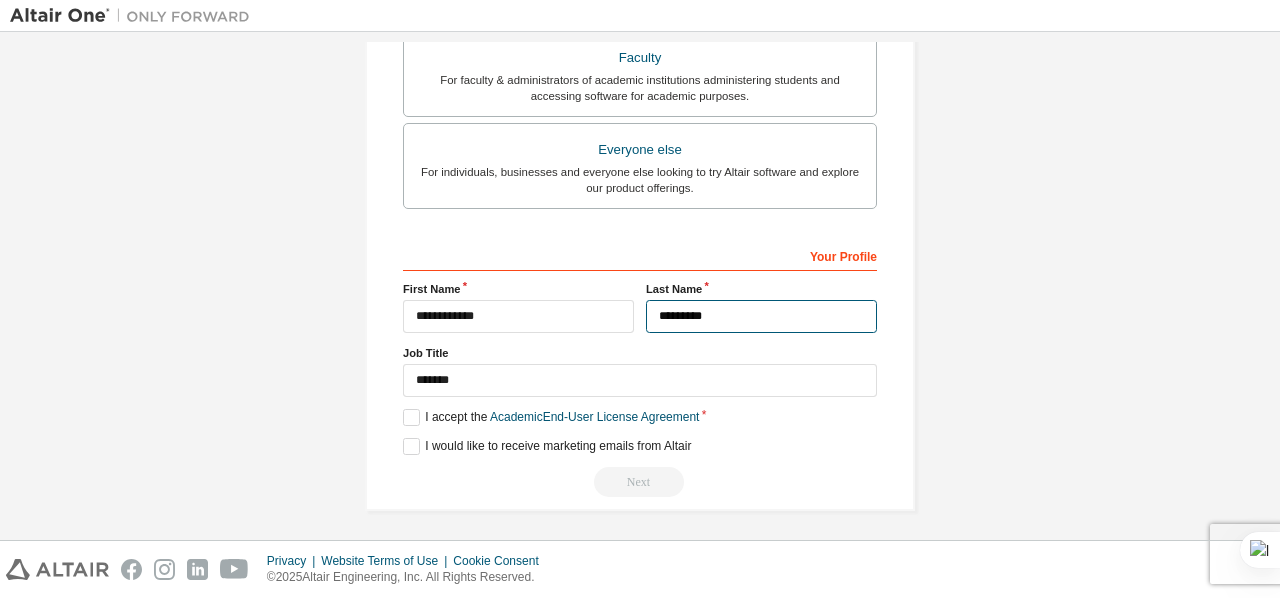 click on "*********" at bounding box center (761, 316) 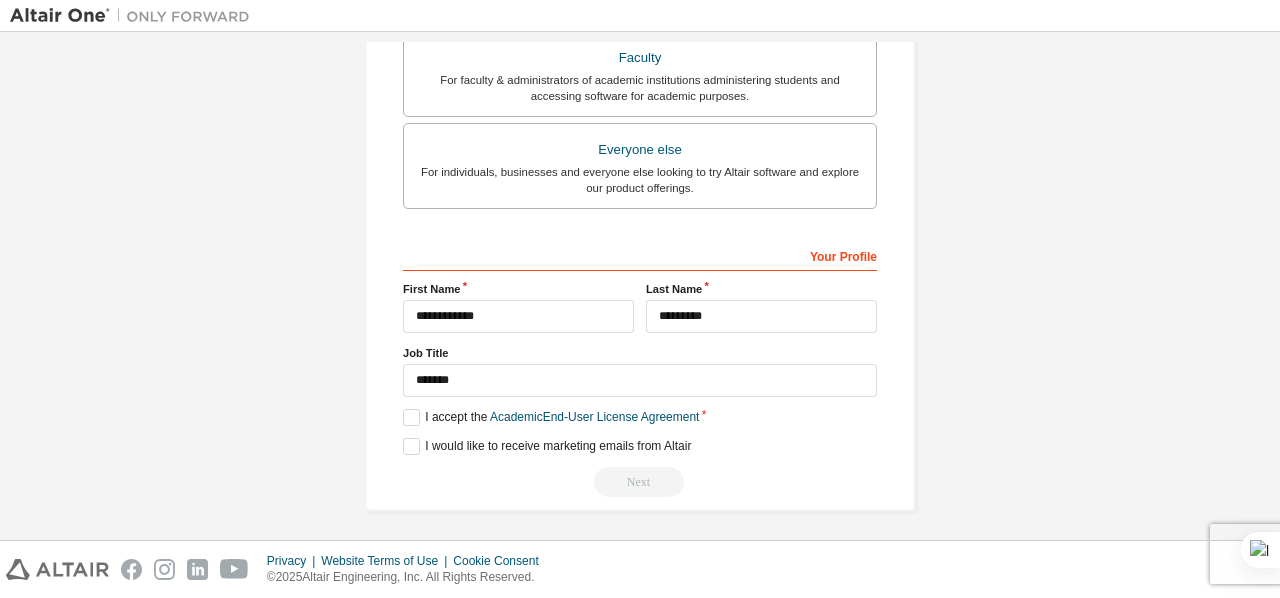 click on "Next" at bounding box center [640, 482] 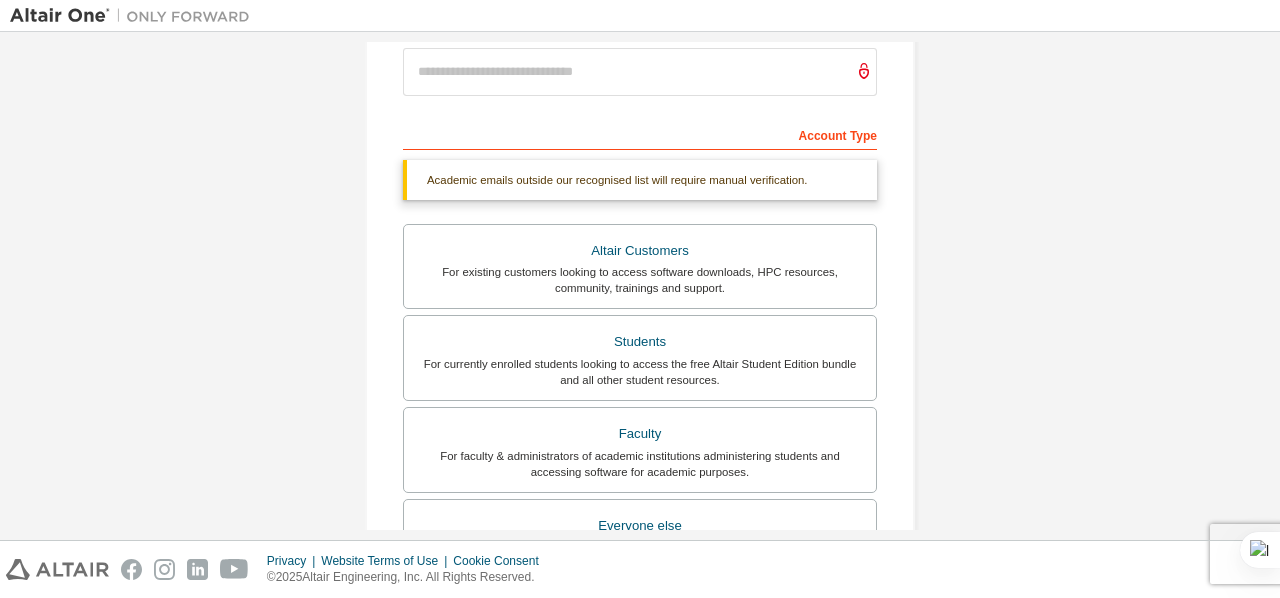 scroll, scrollTop: 218, scrollLeft: 0, axis: vertical 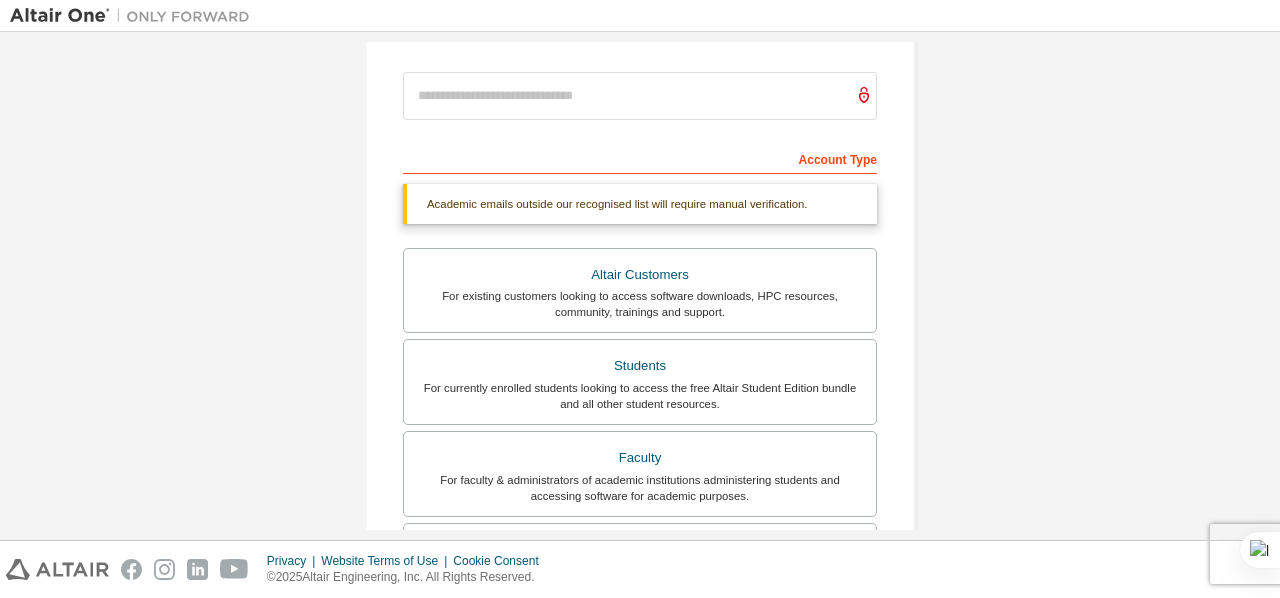 click on "Account Type" at bounding box center [640, 158] 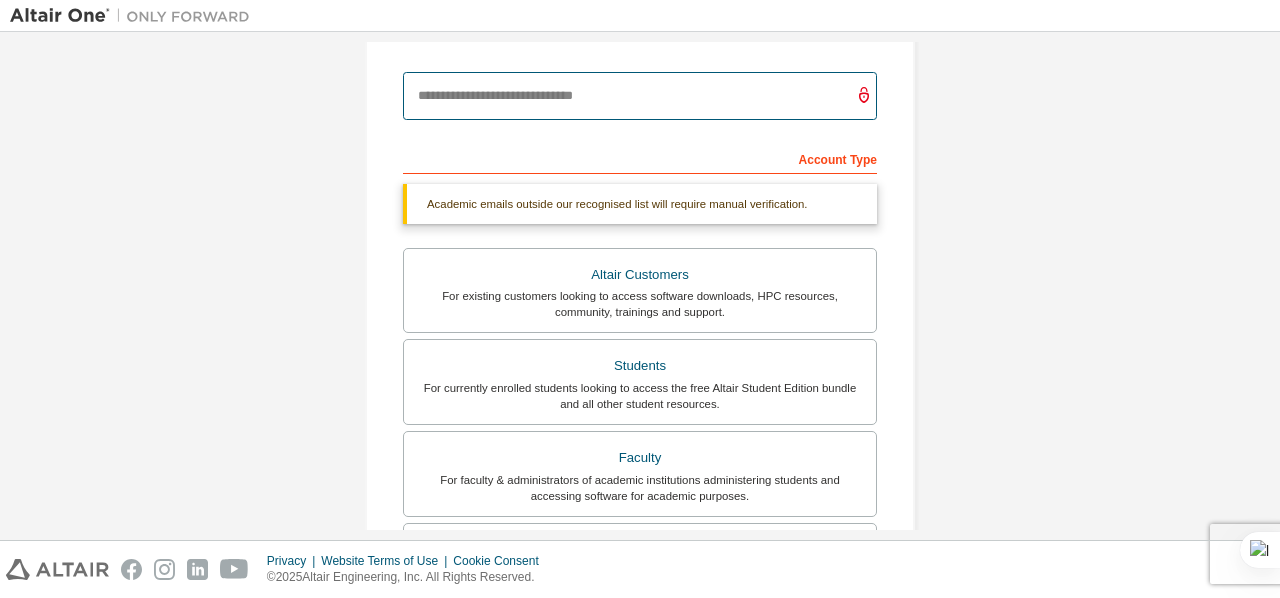 click at bounding box center (640, 96) 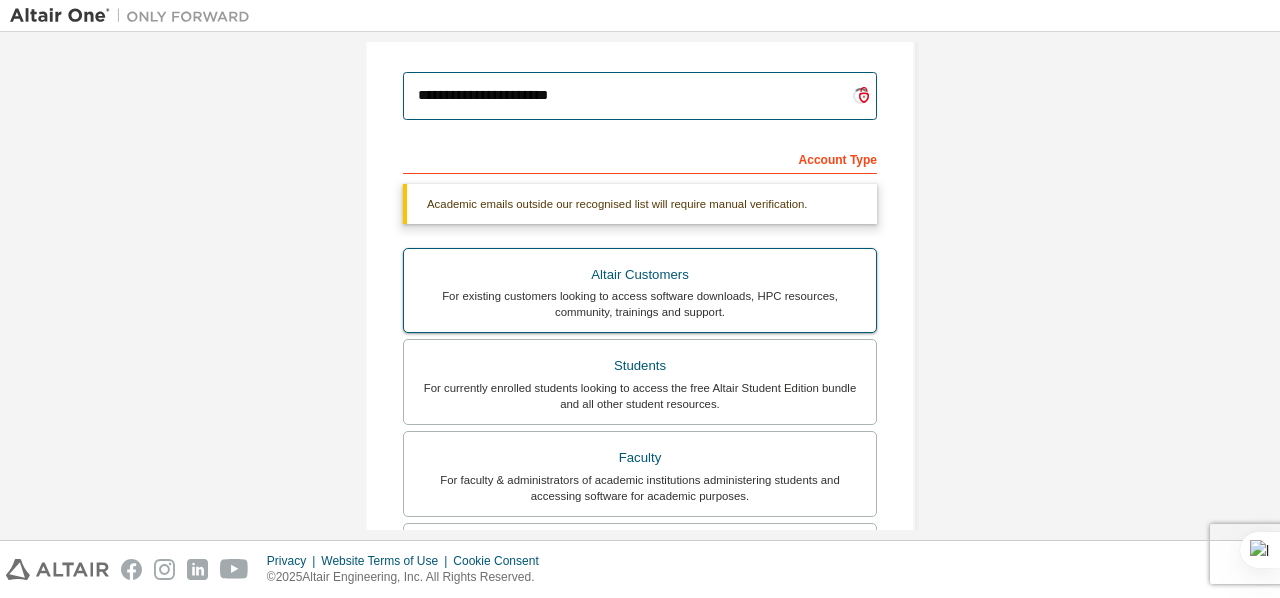 type on "**********" 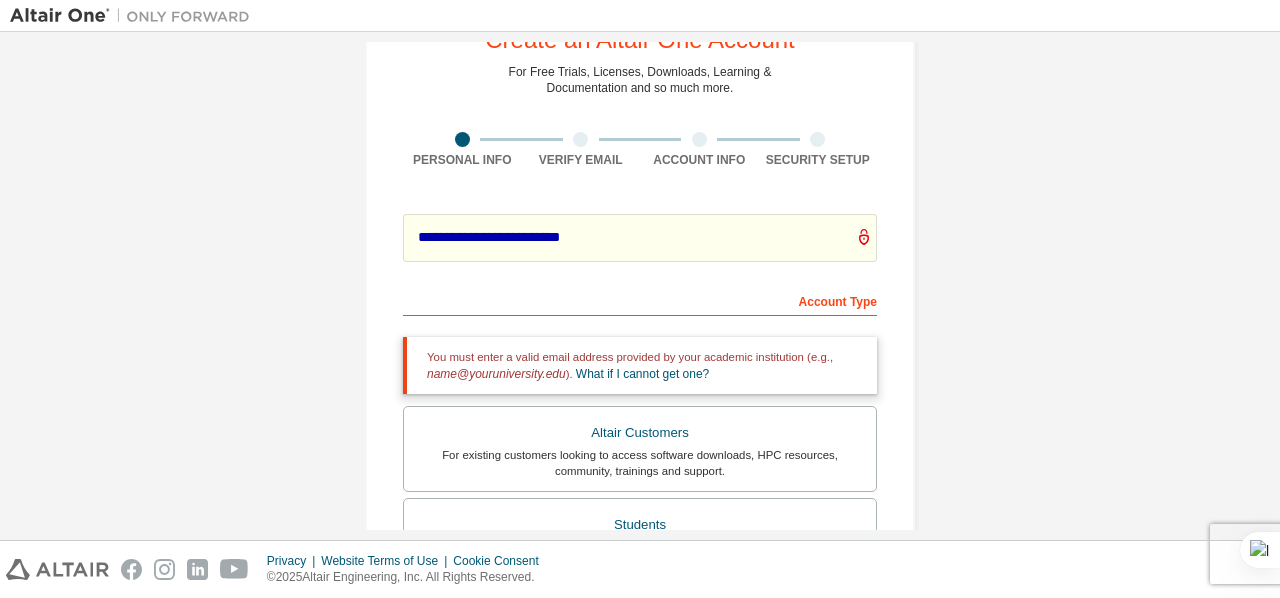 scroll, scrollTop: 400, scrollLeft: 0, axis: vertical 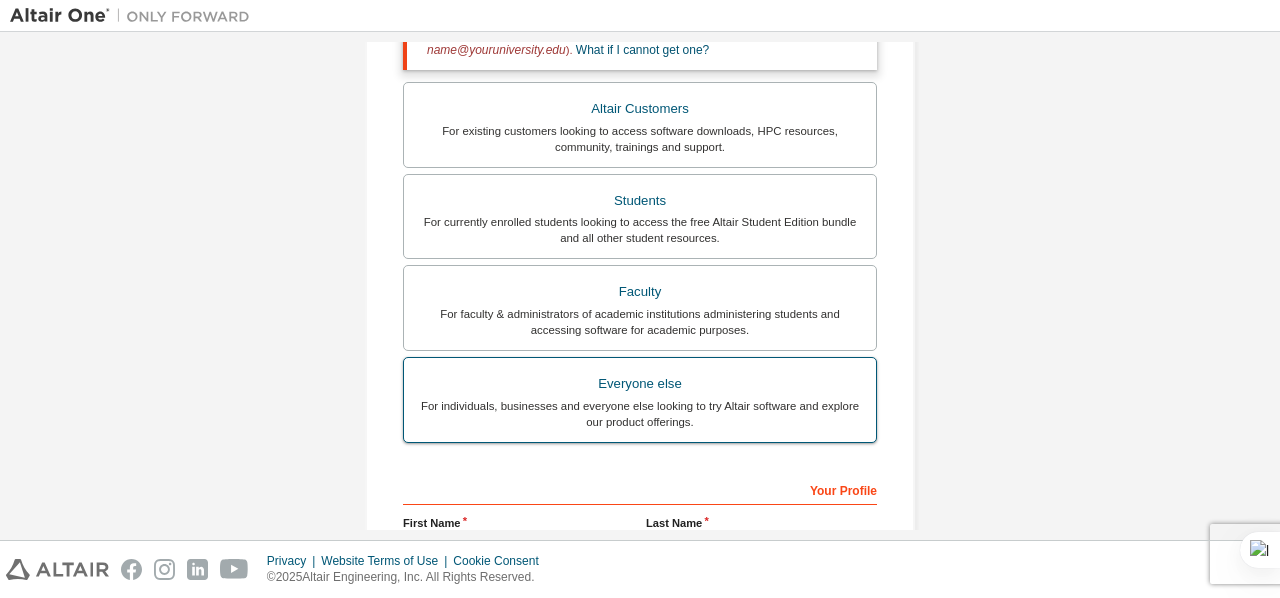 click on "Everyone else" at bounding box center (640, 384) 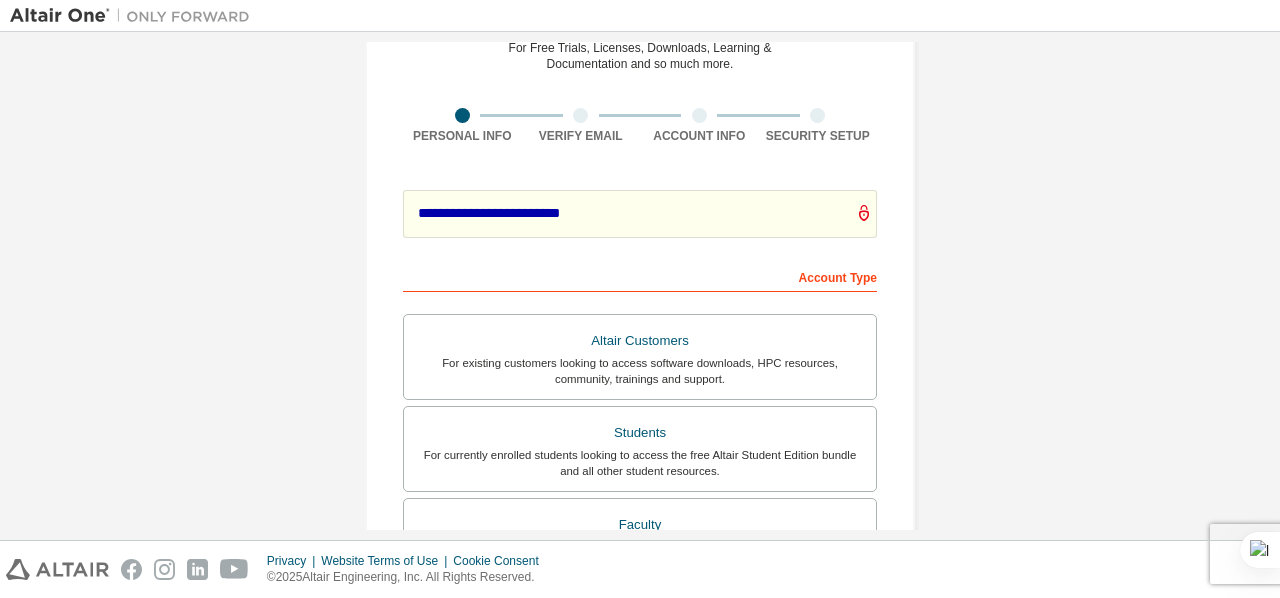 scroll, scrollTop: 0, scrollLeft: 0, axis: both 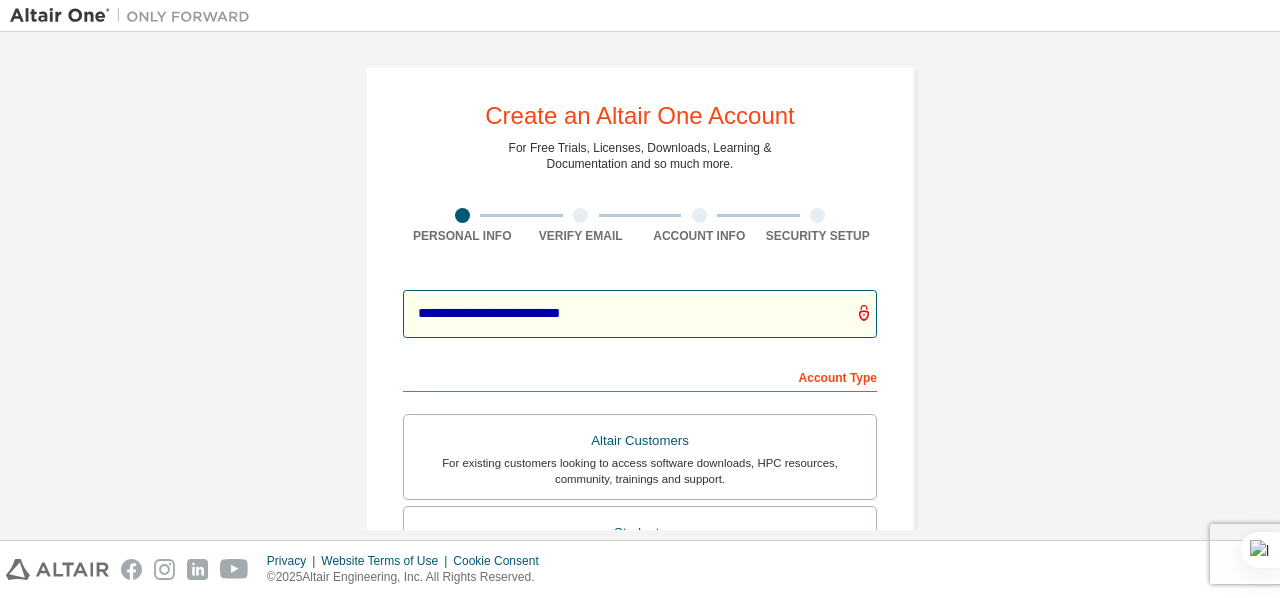 click on "**********" at bounding box center [640, 314] 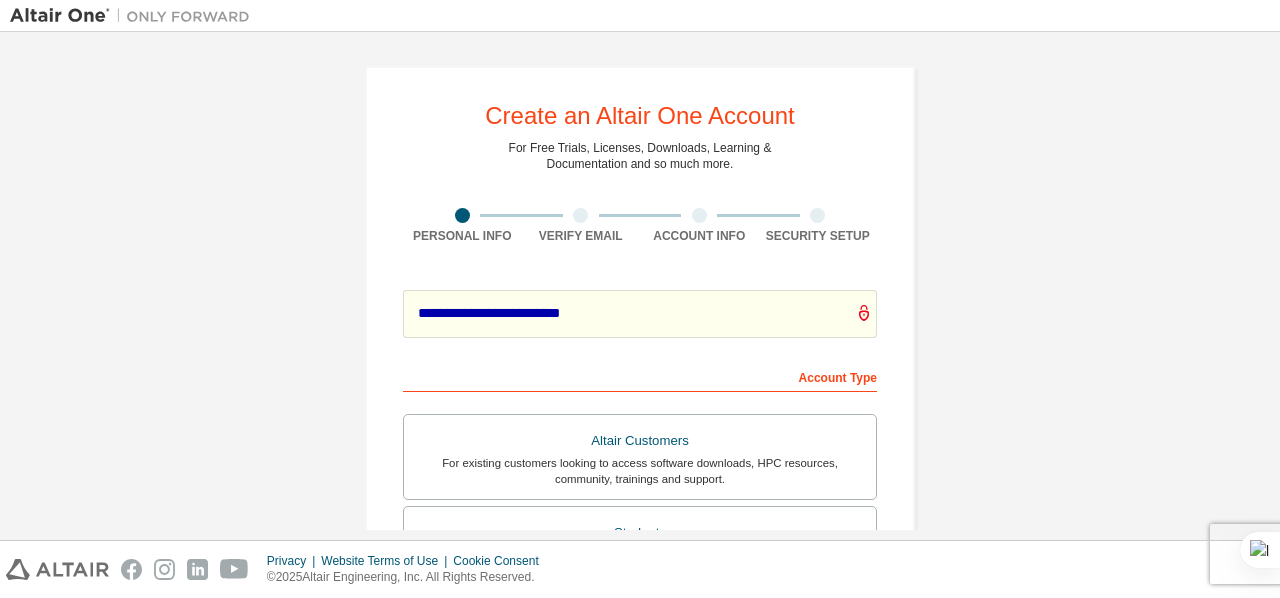 click on "**********" at bounding box center [640, 314] 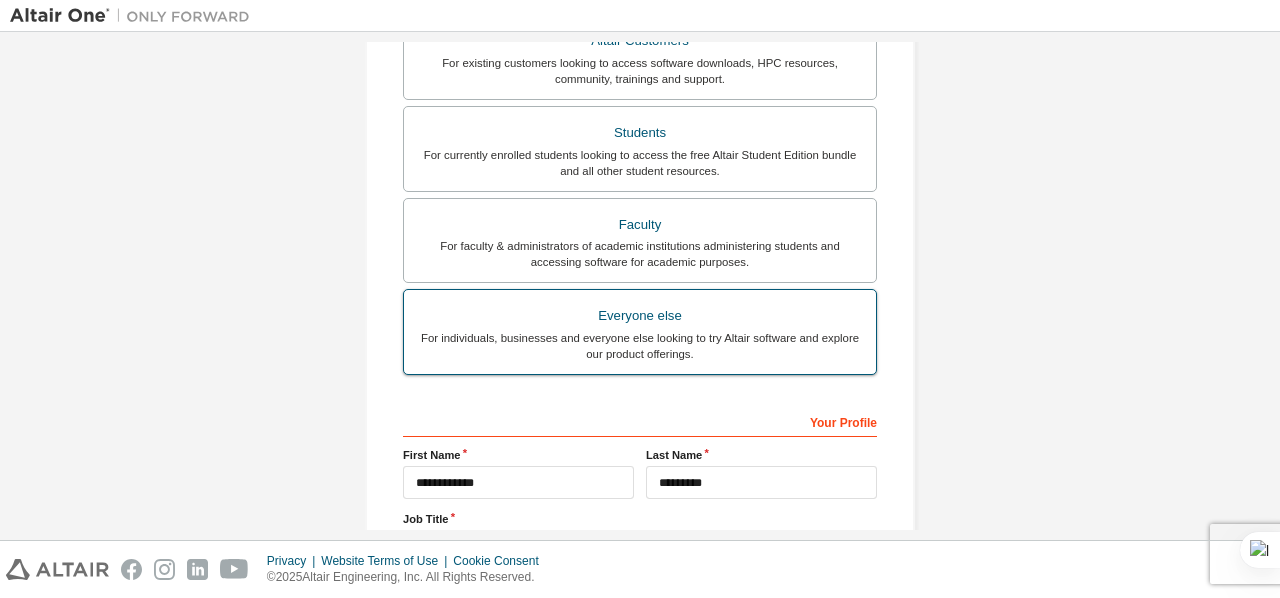 scroll, scrollTop: 566, scrollLeft: 0, axis: vertical 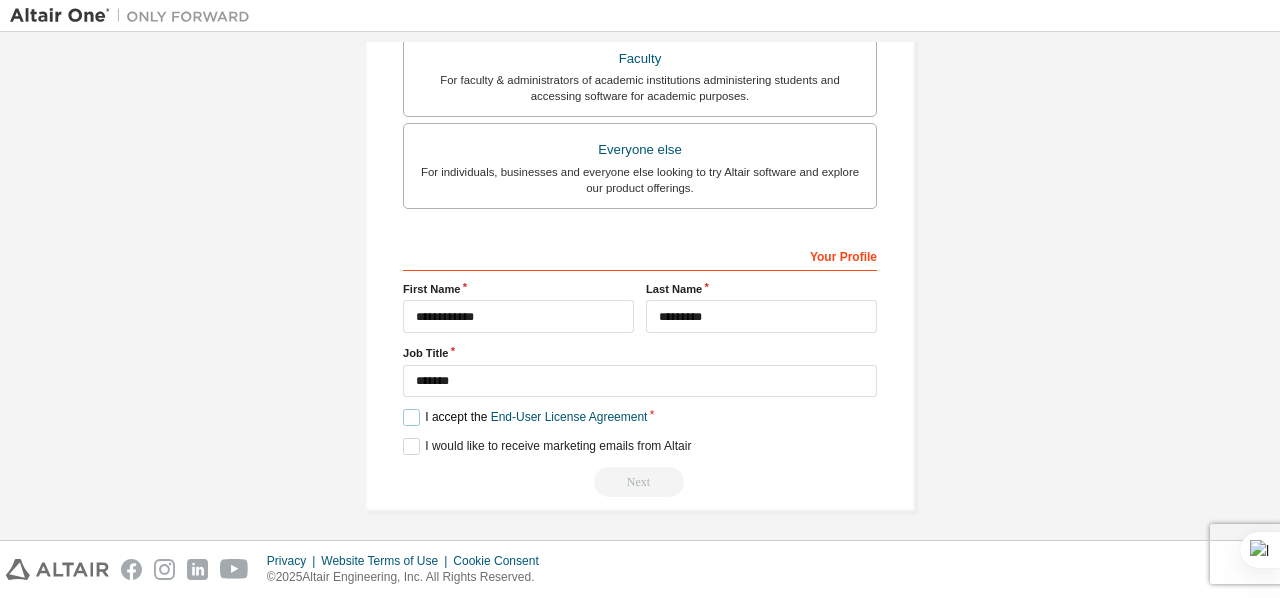 click on "I accept the    End-User License Agreement" at bounding box center [525, 417] 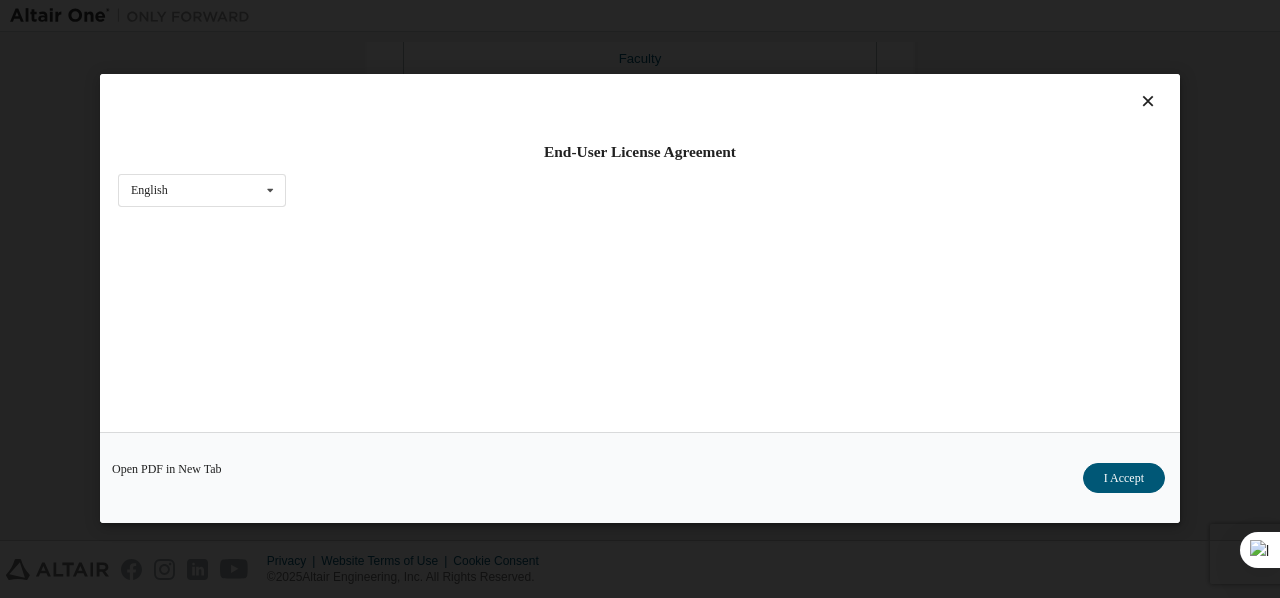 scroll, scrollTop: 77, scrollLeft: 0, axis: vertical 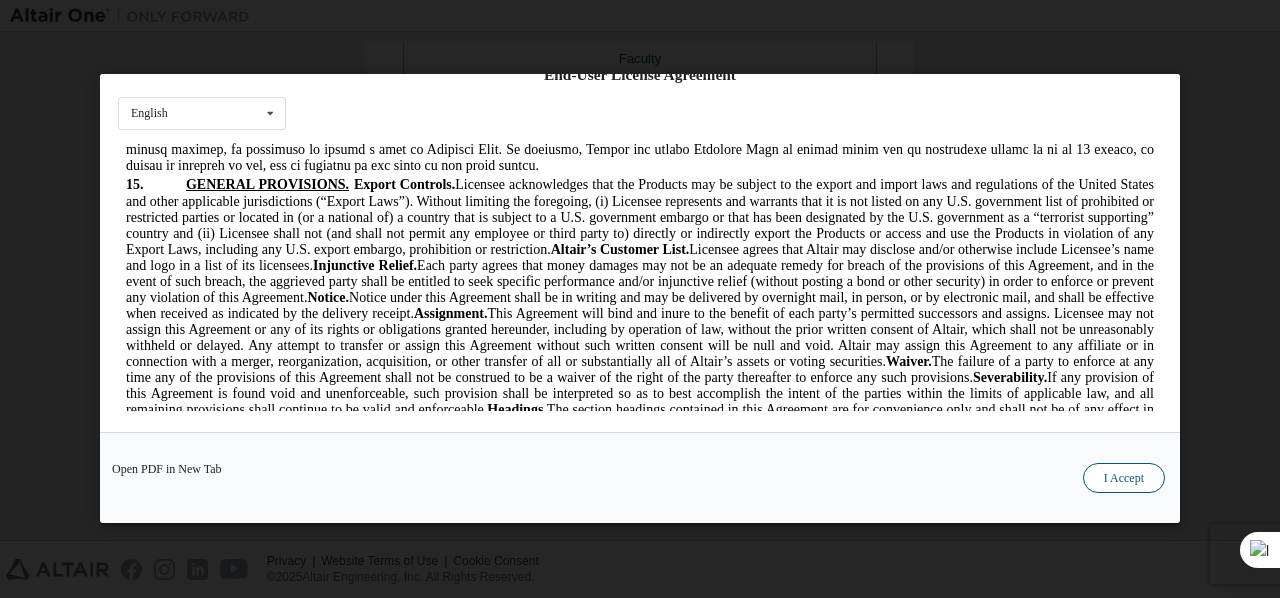 click on "I Accept" at bounding box center [1124, 479] 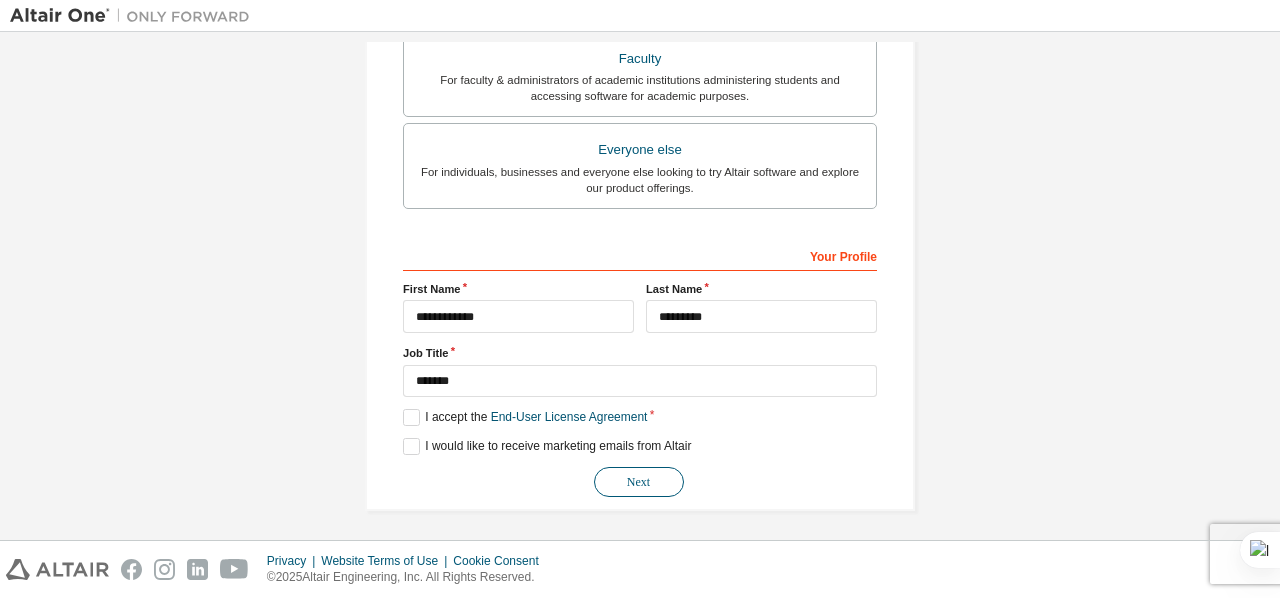 click on "Next" at bounding box center (639, 482) 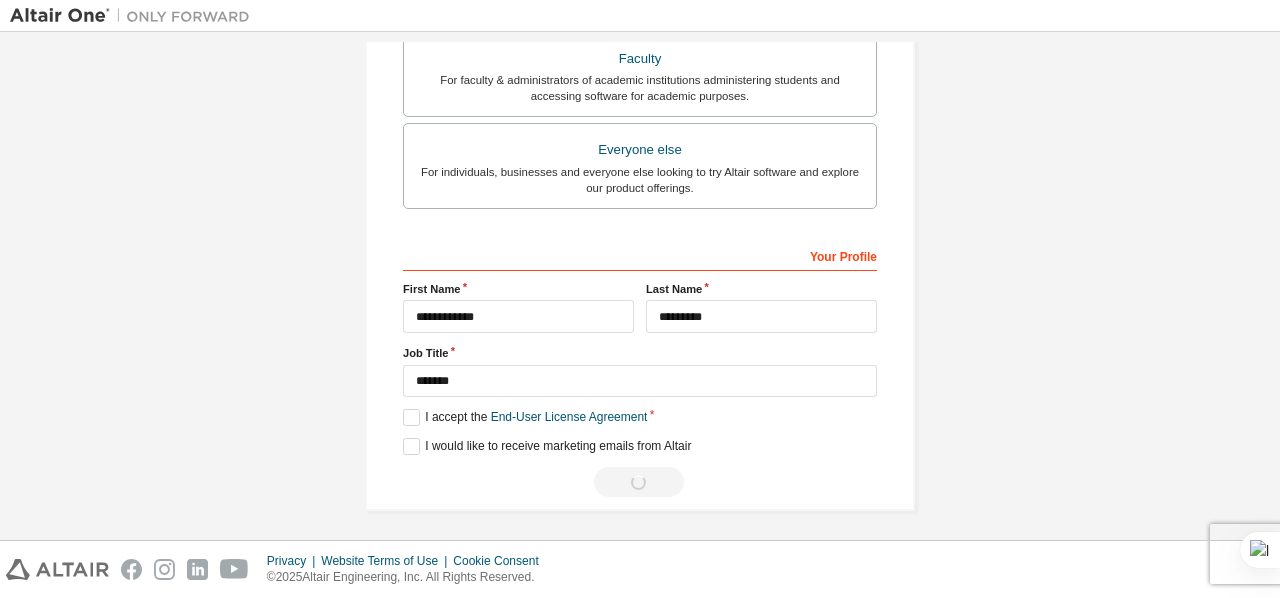 scroll, scrollTop: 0, scrollLeft: 0, axis: both 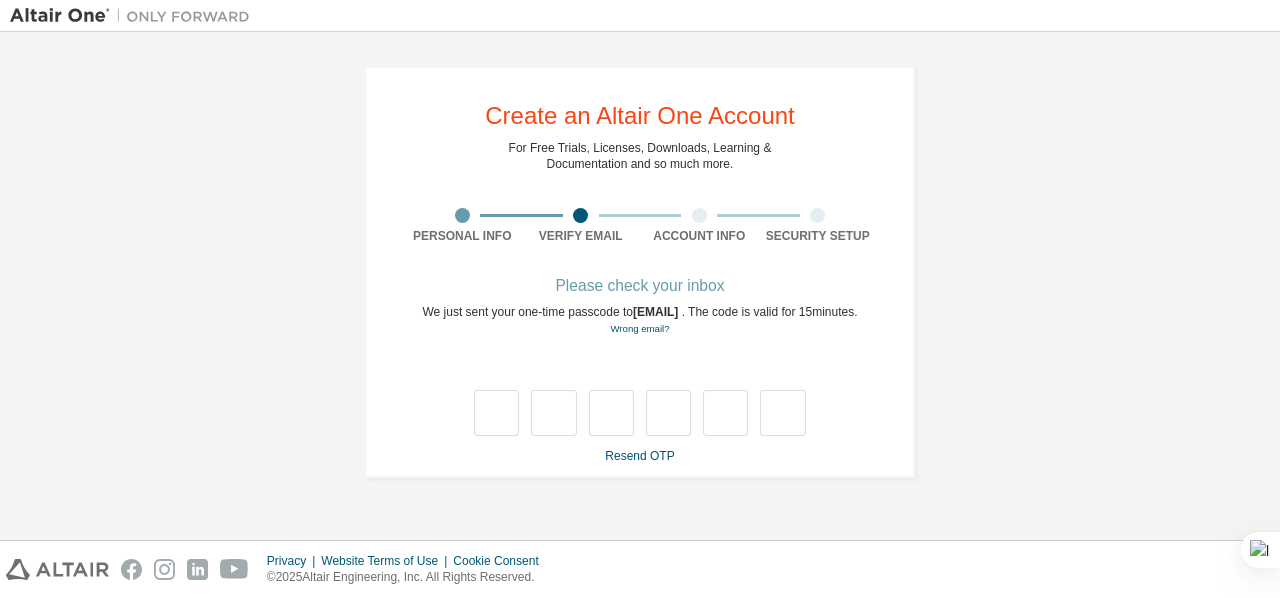 type on "*" 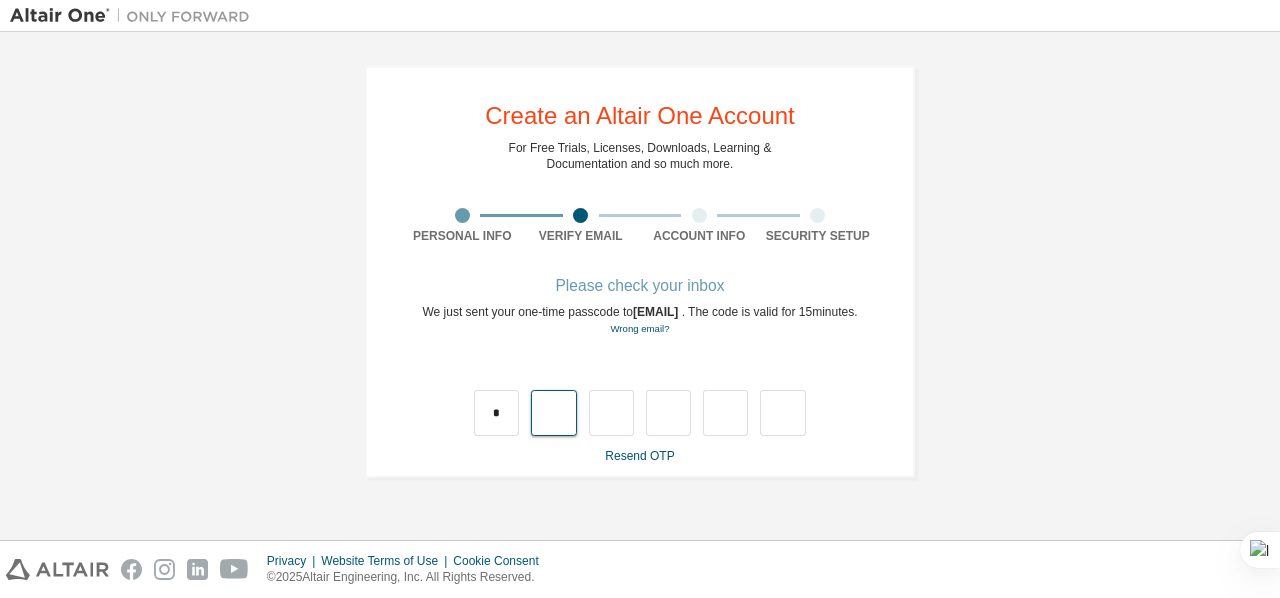 type on "*" 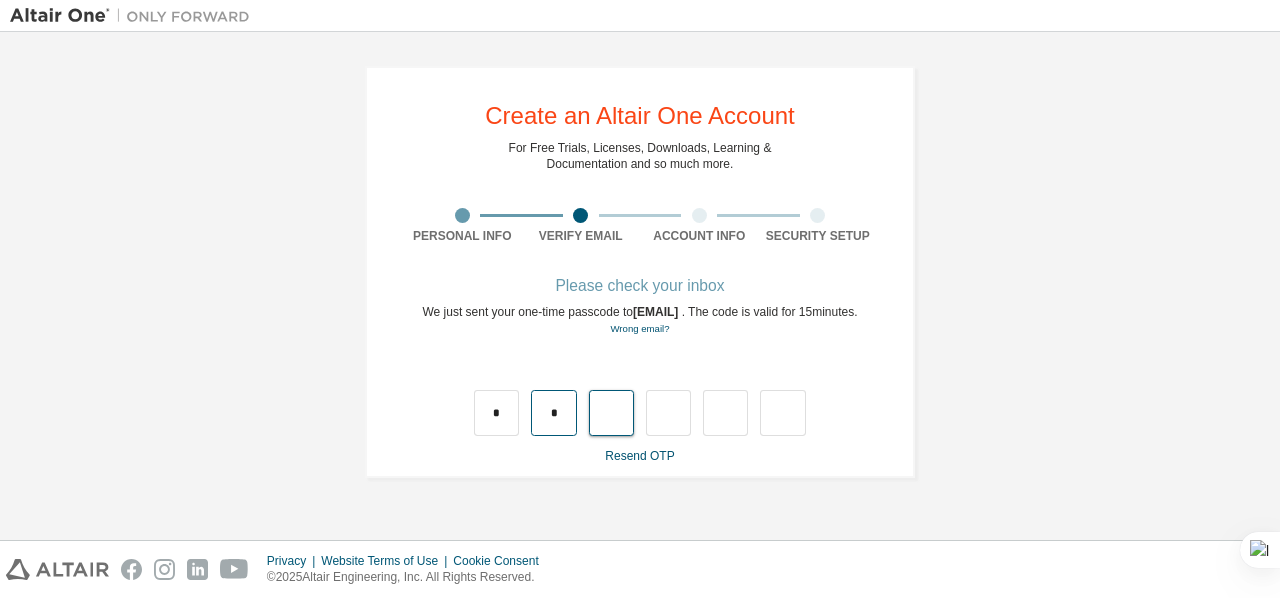 type on "*" 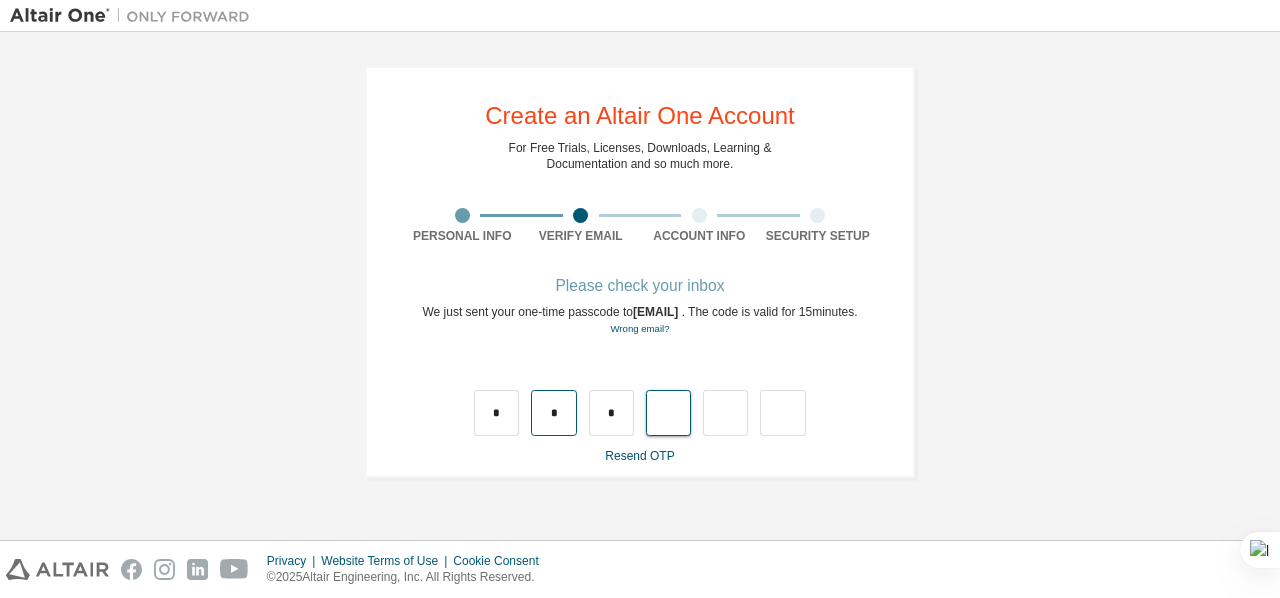 type on "*" 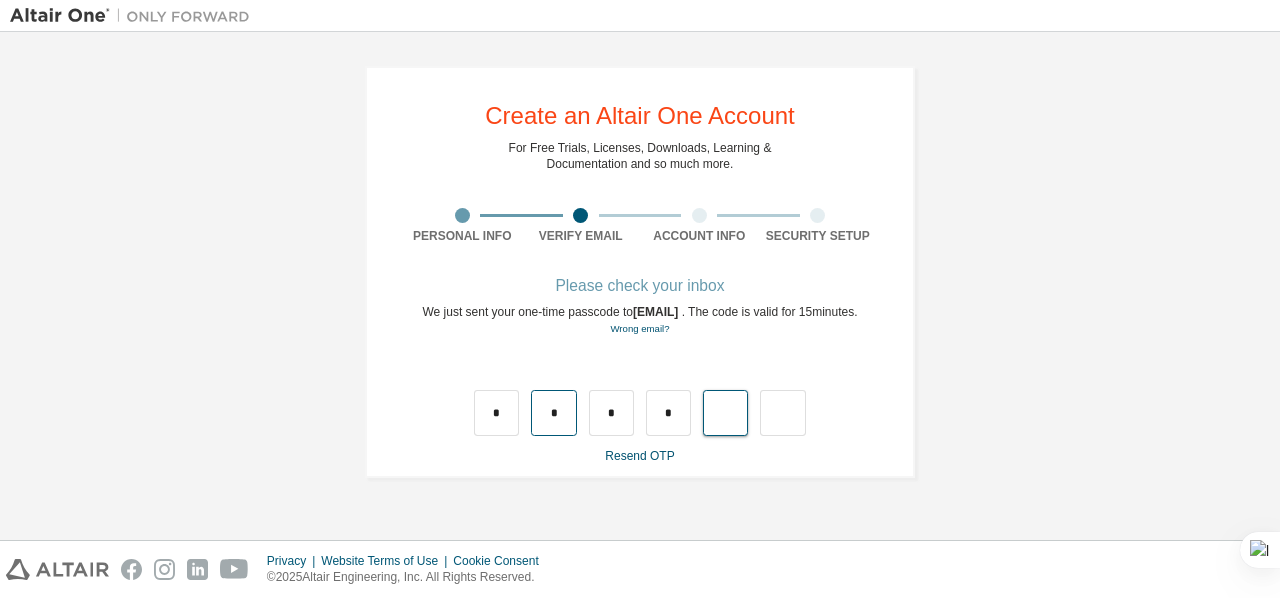 type on "*" 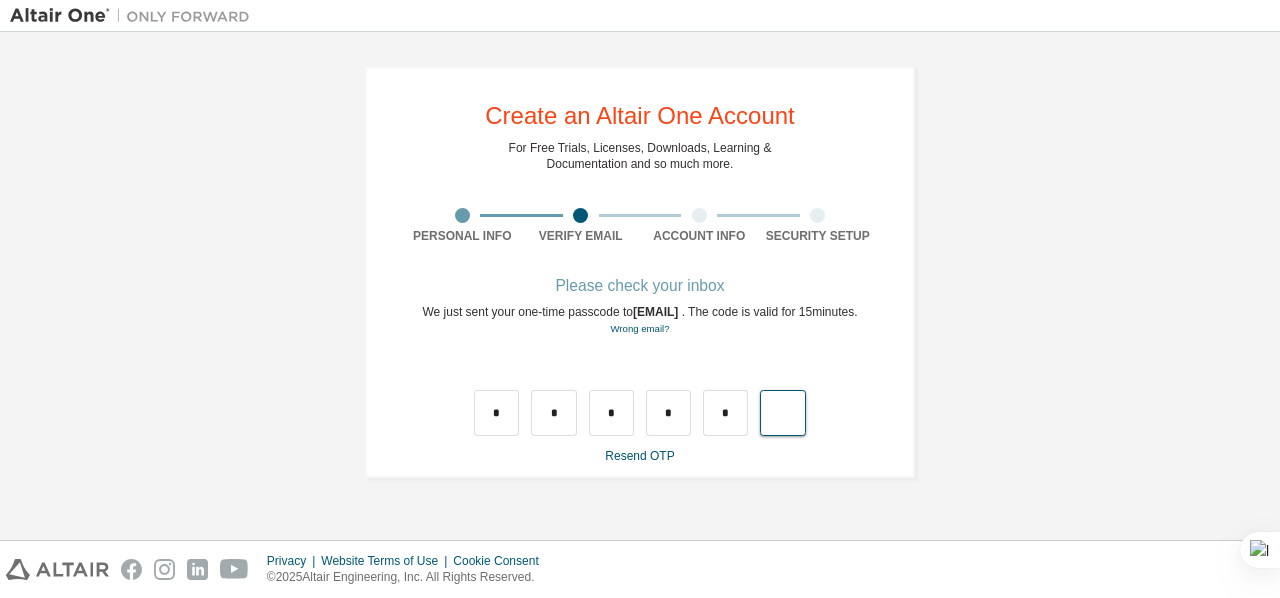type on "*" 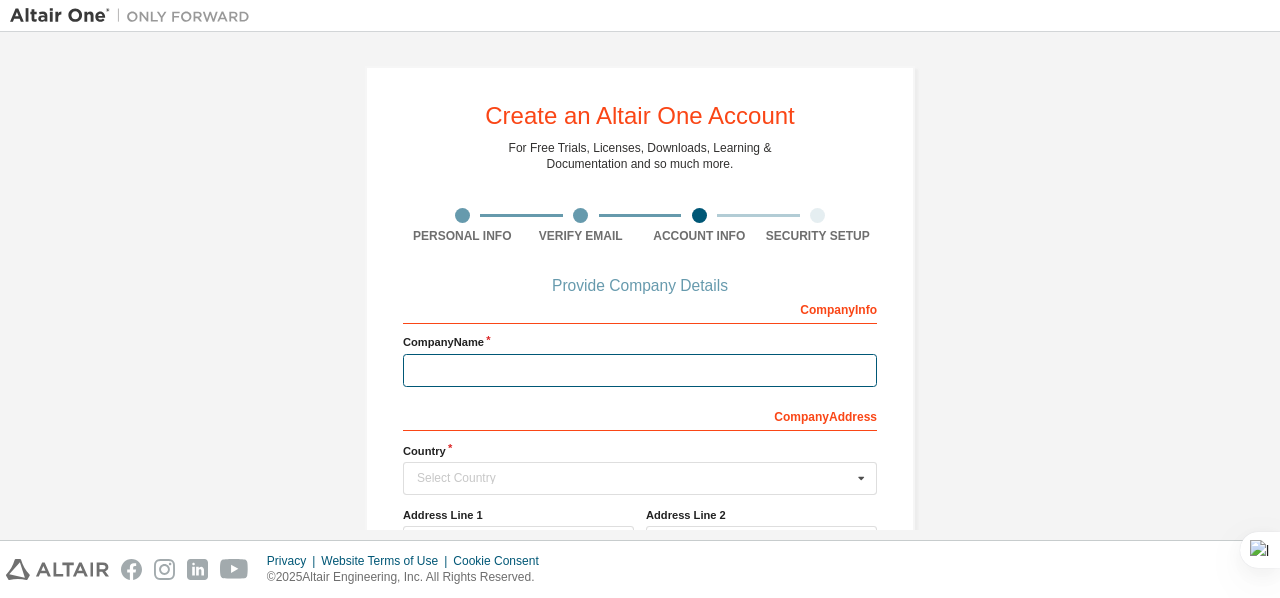 click at bounding box center (640, 370) 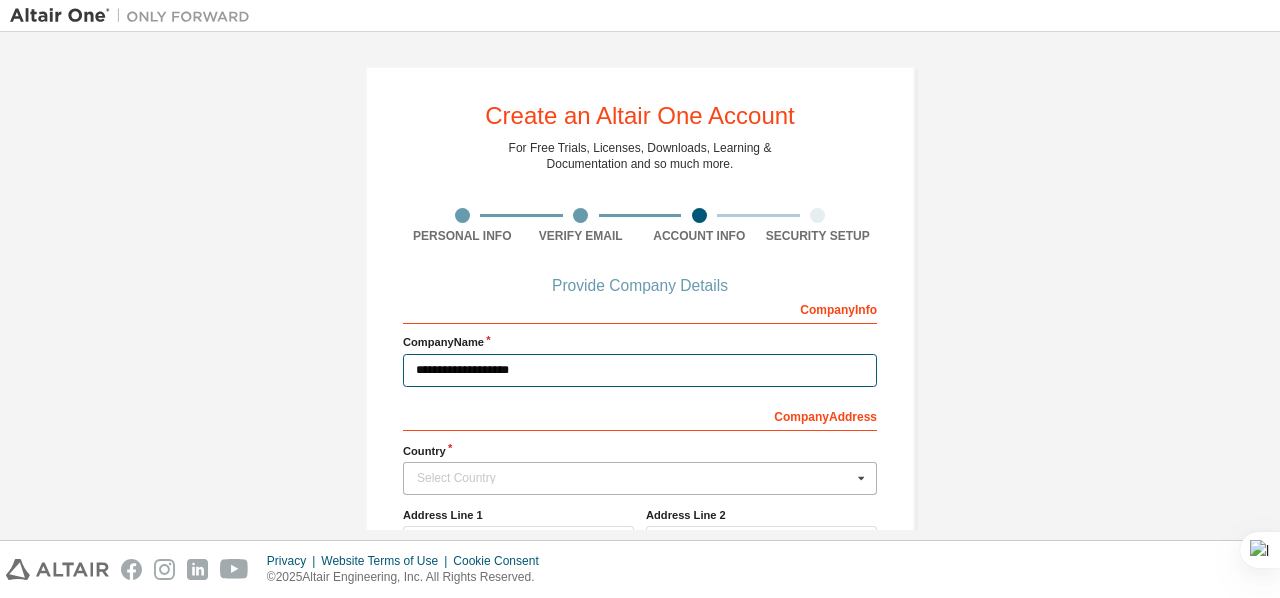 type on "**********" 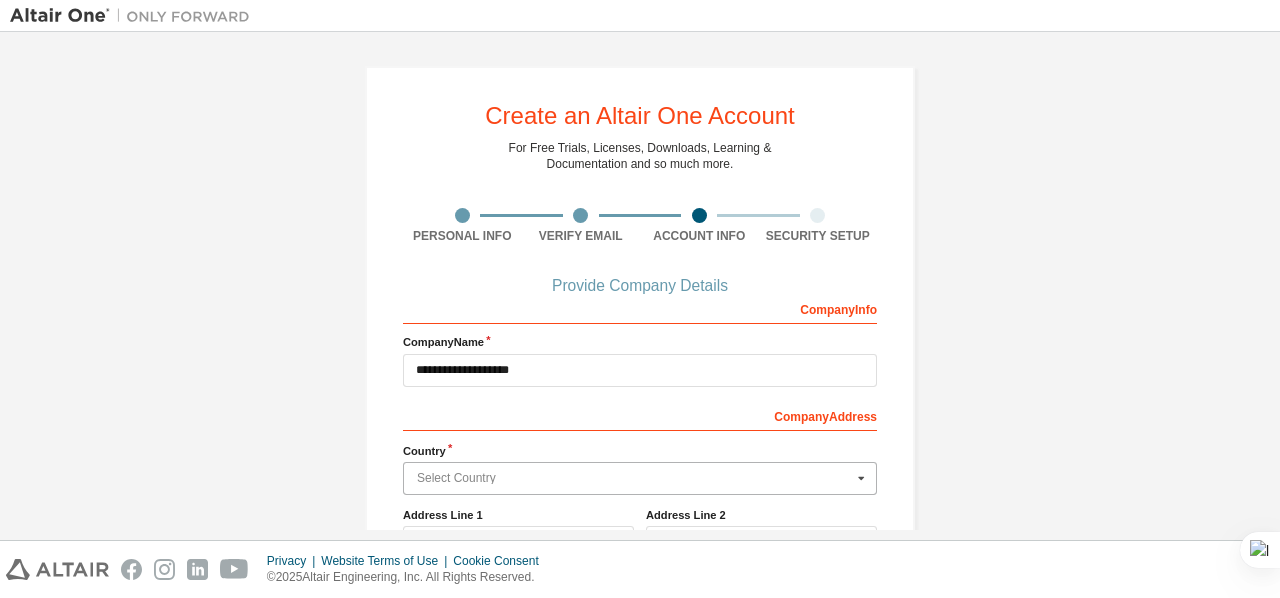 drag, startPoint x: 433, startPoint y: 468, endPoint x: 490, endPoint y: 455, distance: 58.463665 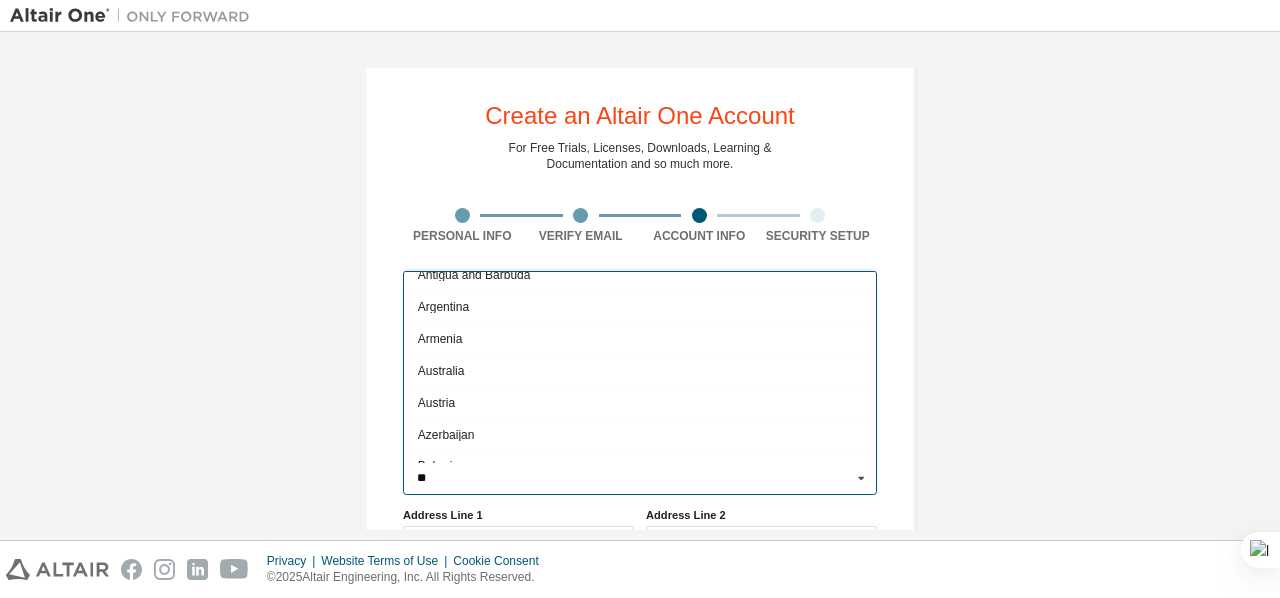 scroll, scrollTop: 0, scrollLeft: 0, axis: both 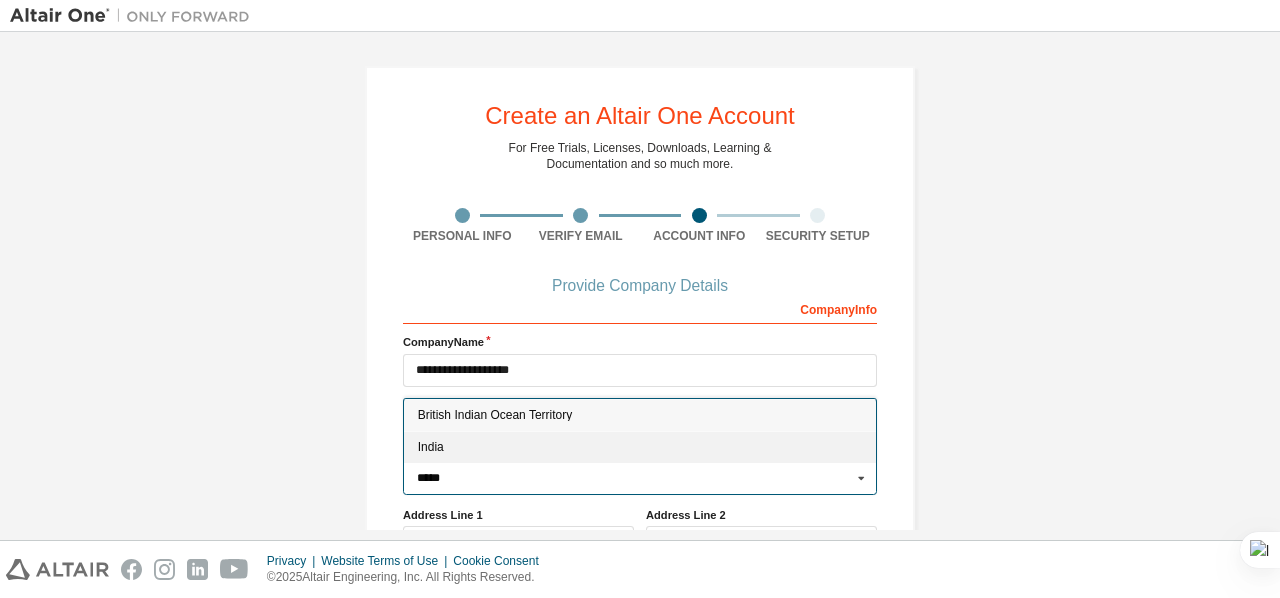 type on "*****" 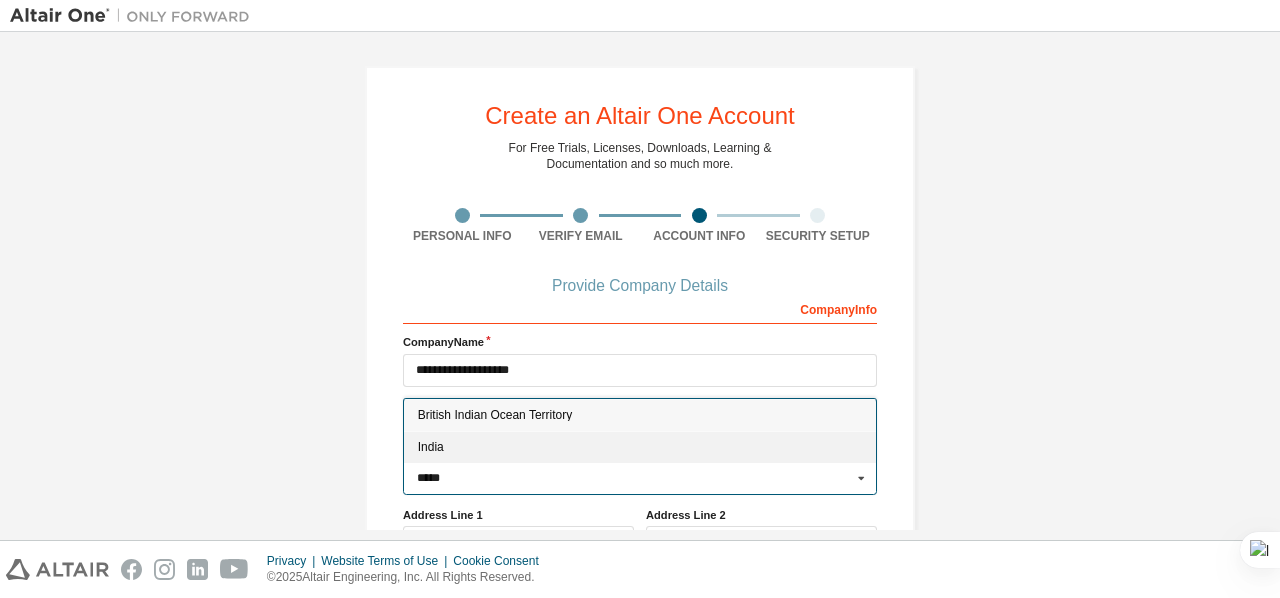 click on "India" at bounding box center (640, 448) 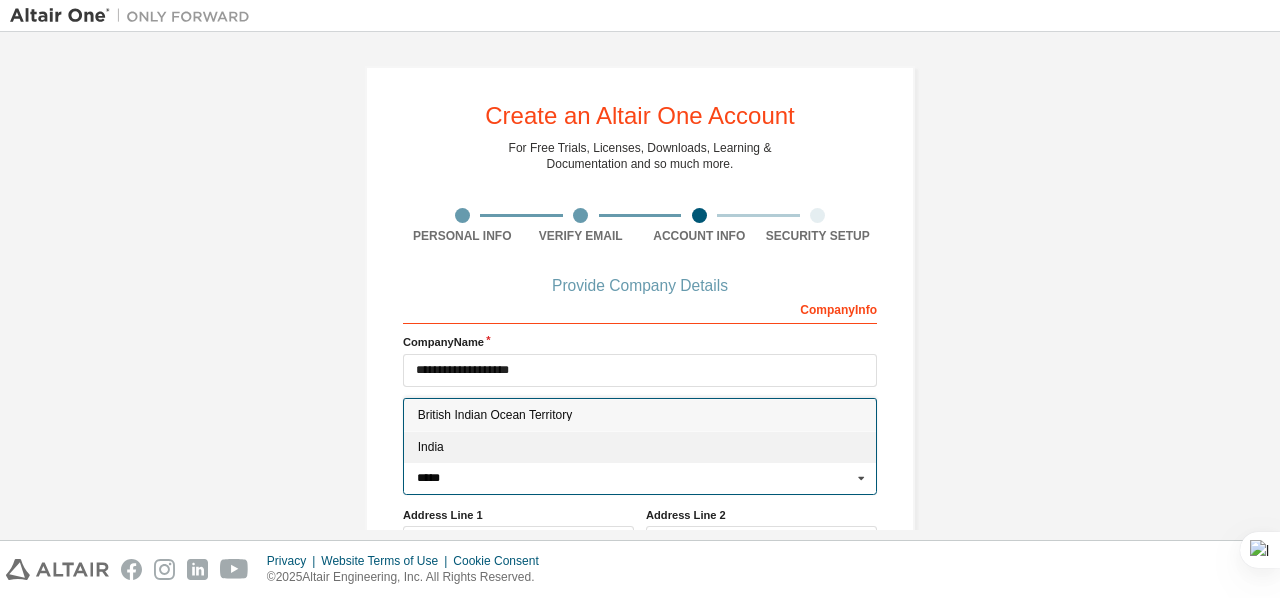 type on "***" 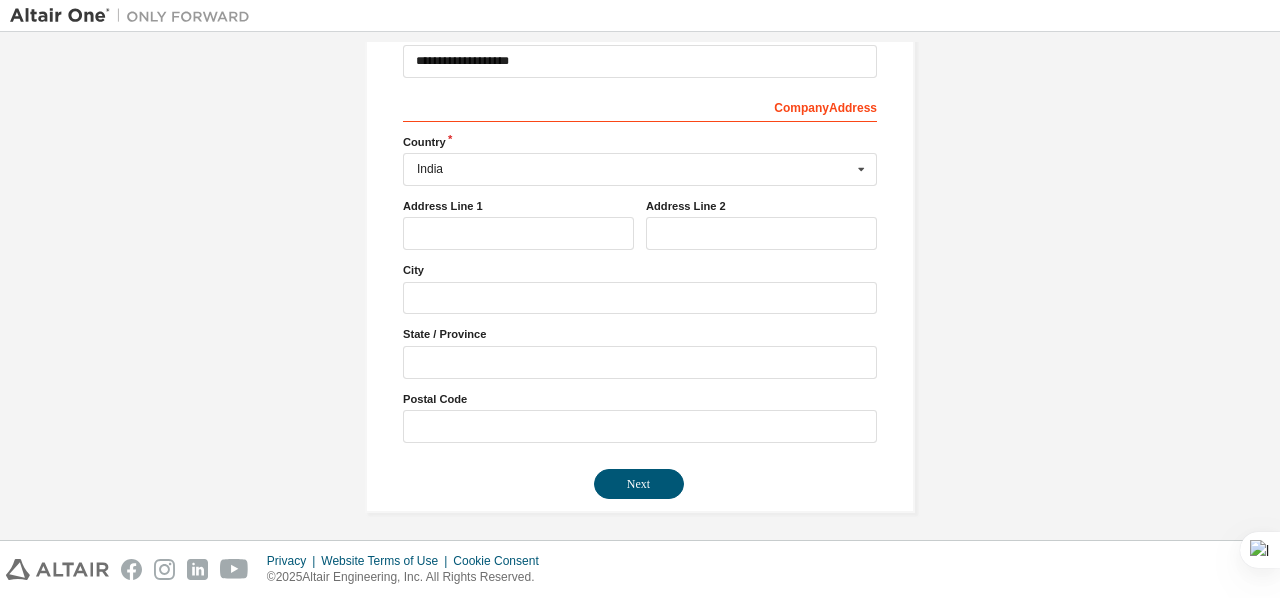 scroll, scrollTop: 310, scrollLeft: 0, axis: vertical 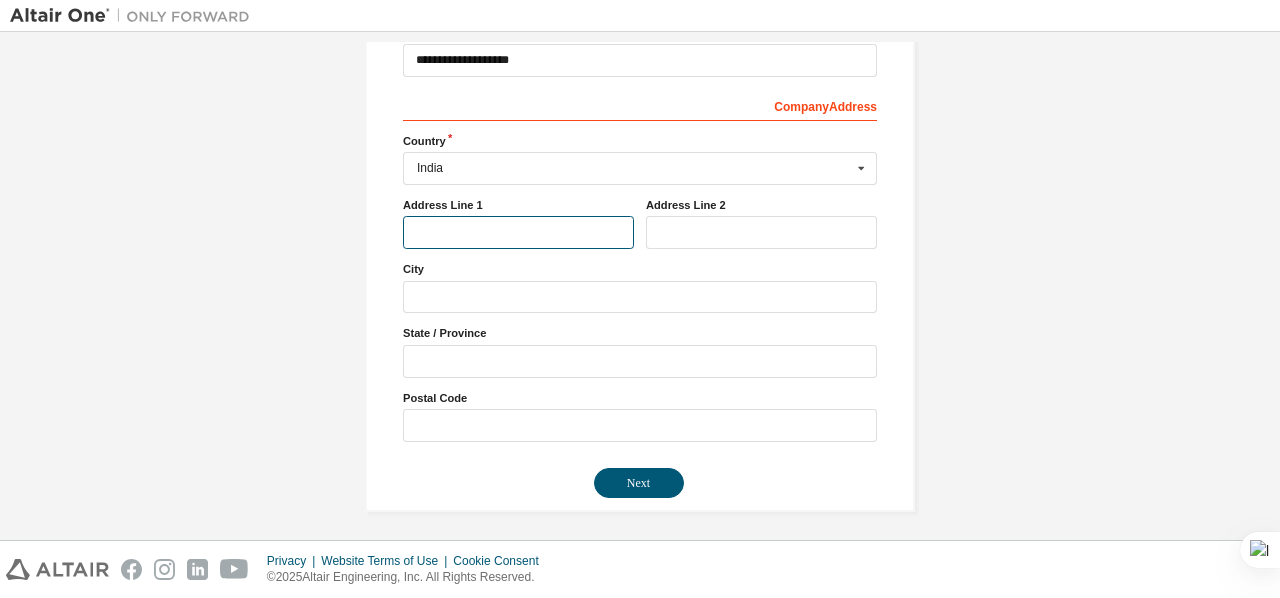 click at bounding box center (518, 232) 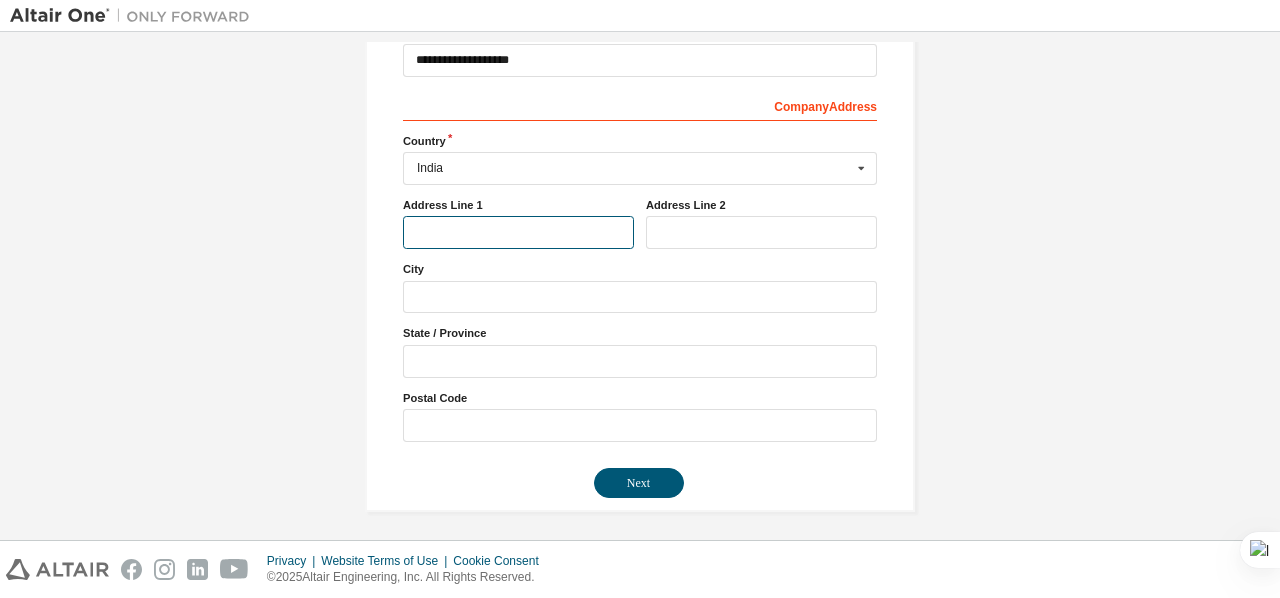type on "**********" 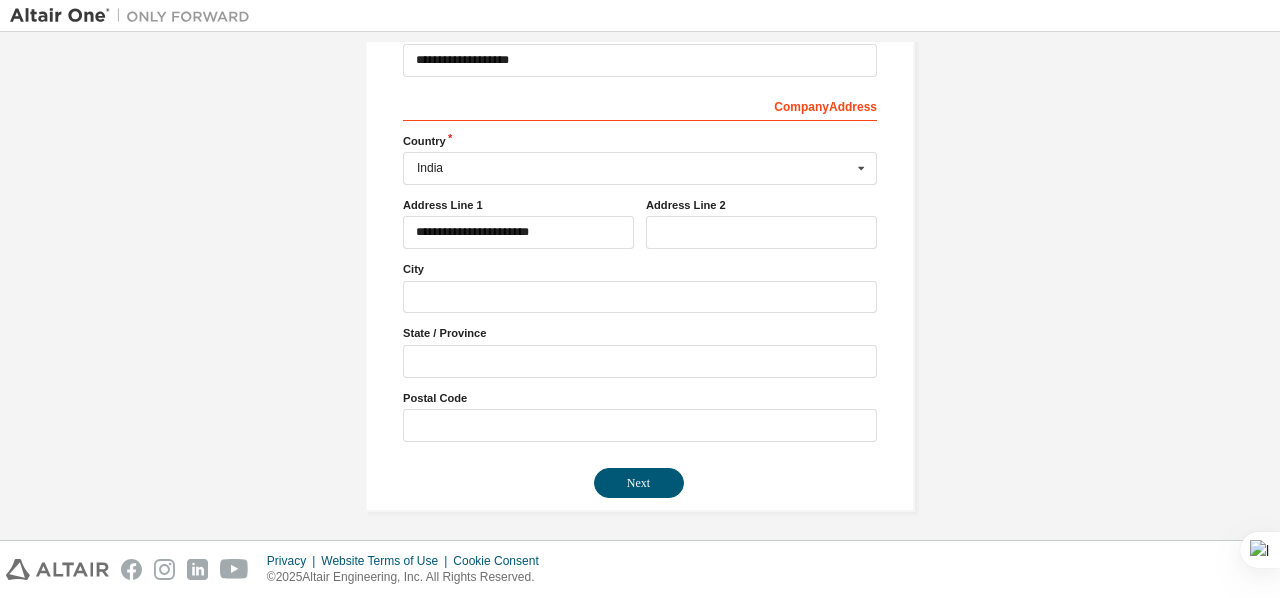 type on "***" 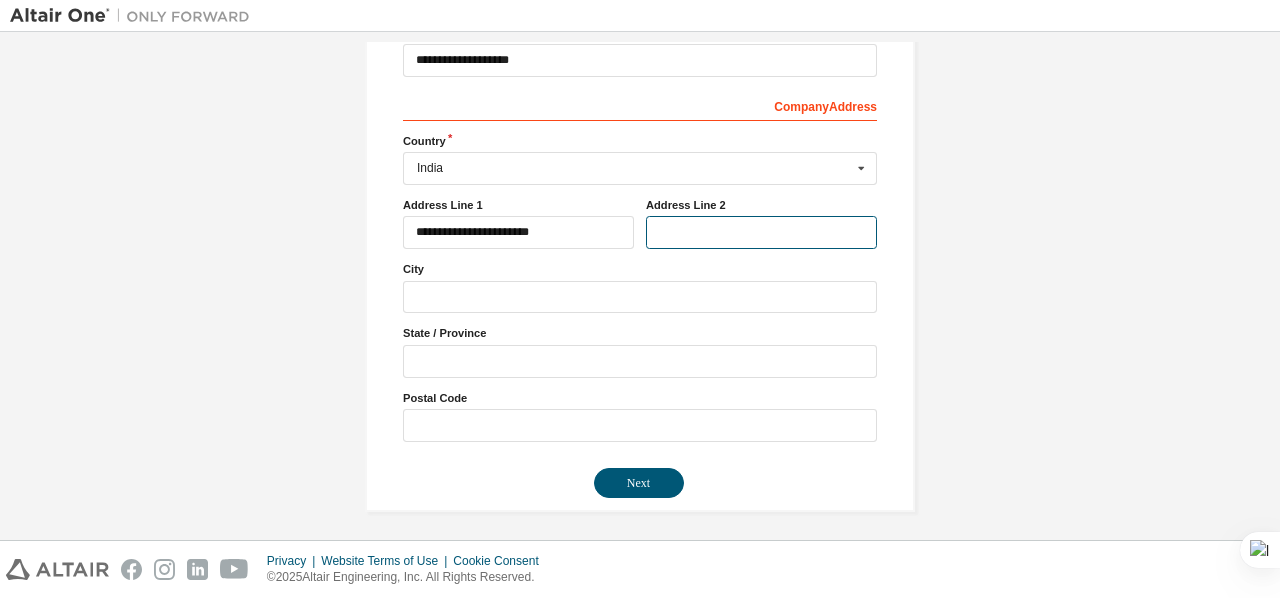 type on "**********" 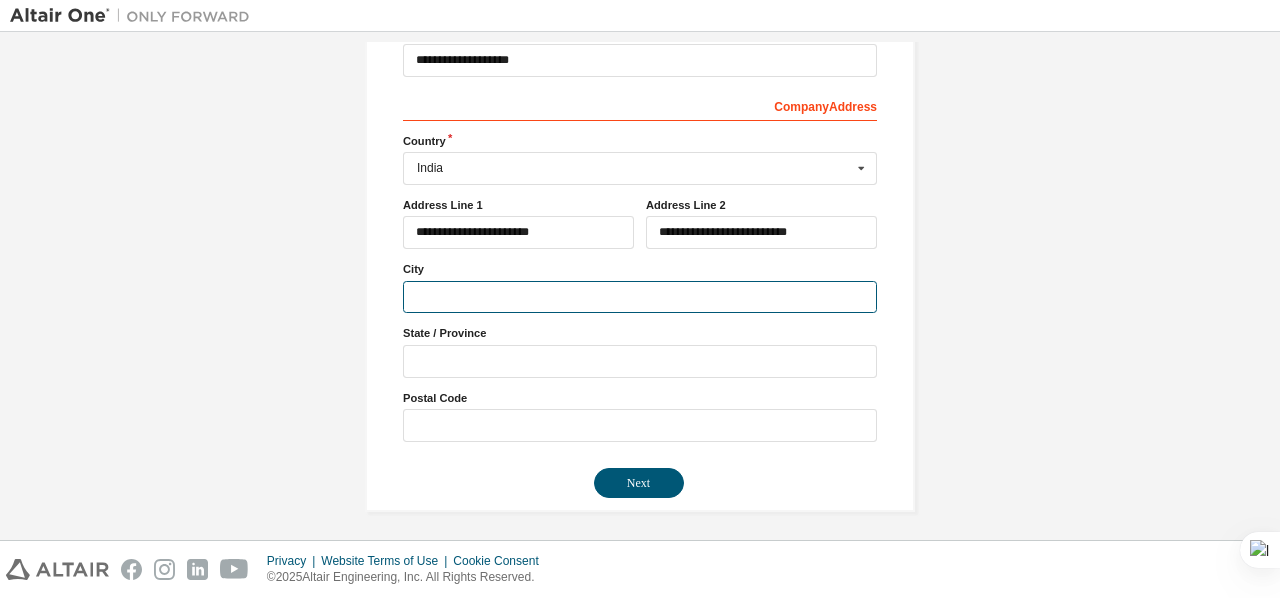 type on "****" 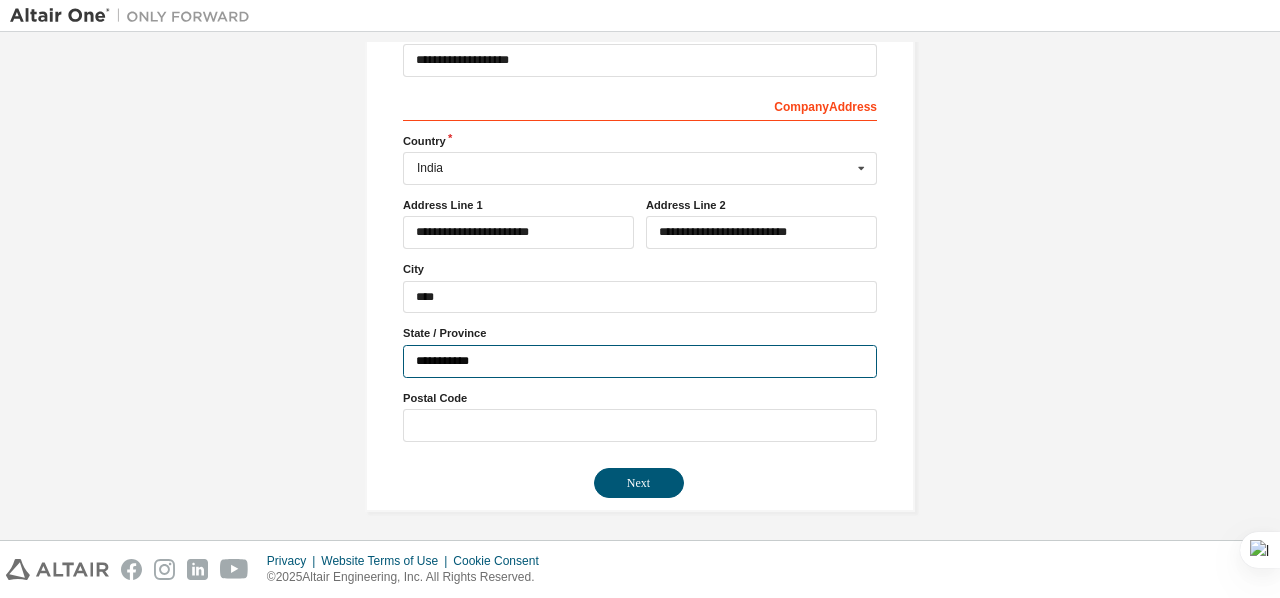 type on "******" 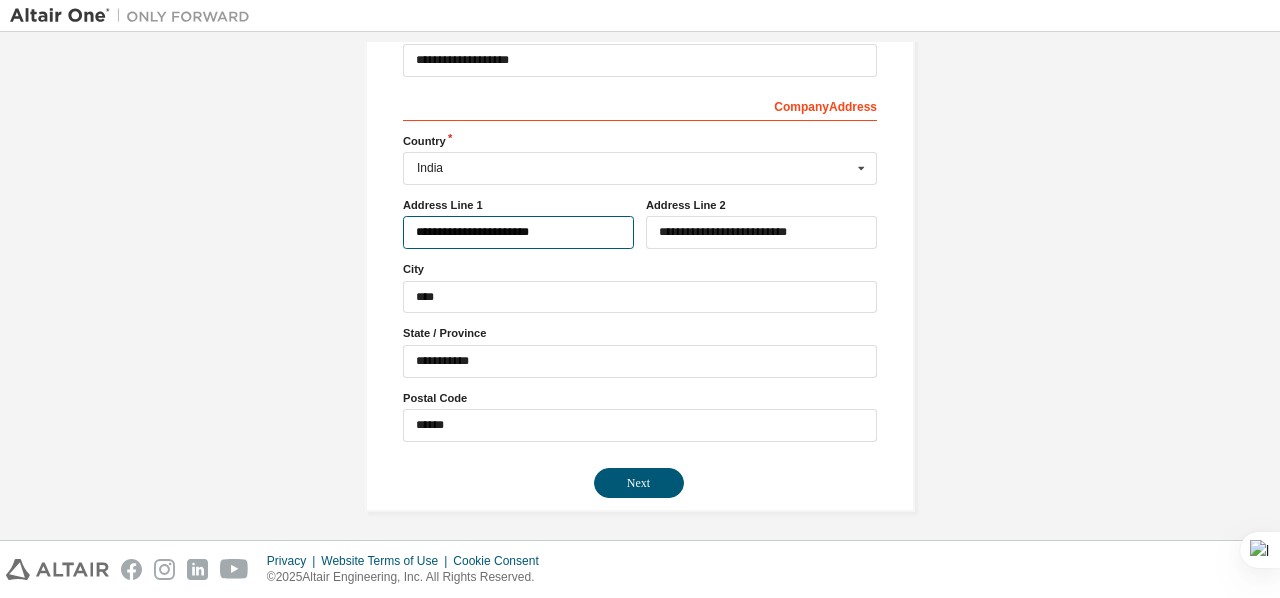 type on "***" 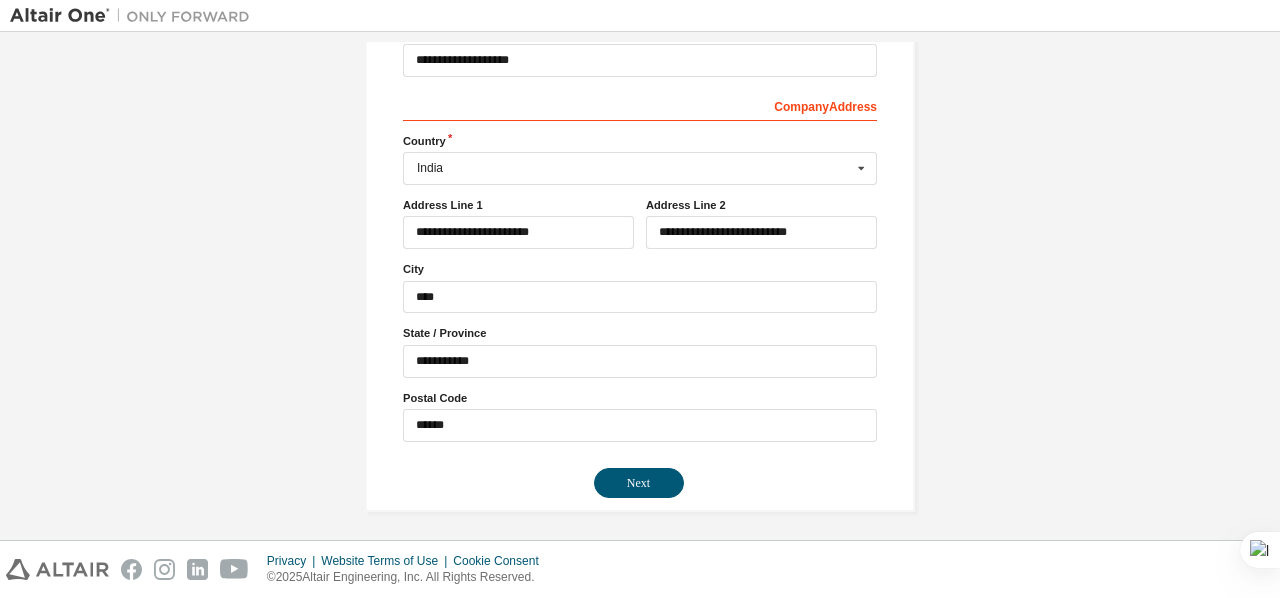 click on "**********" at bounding box center (640, 234) 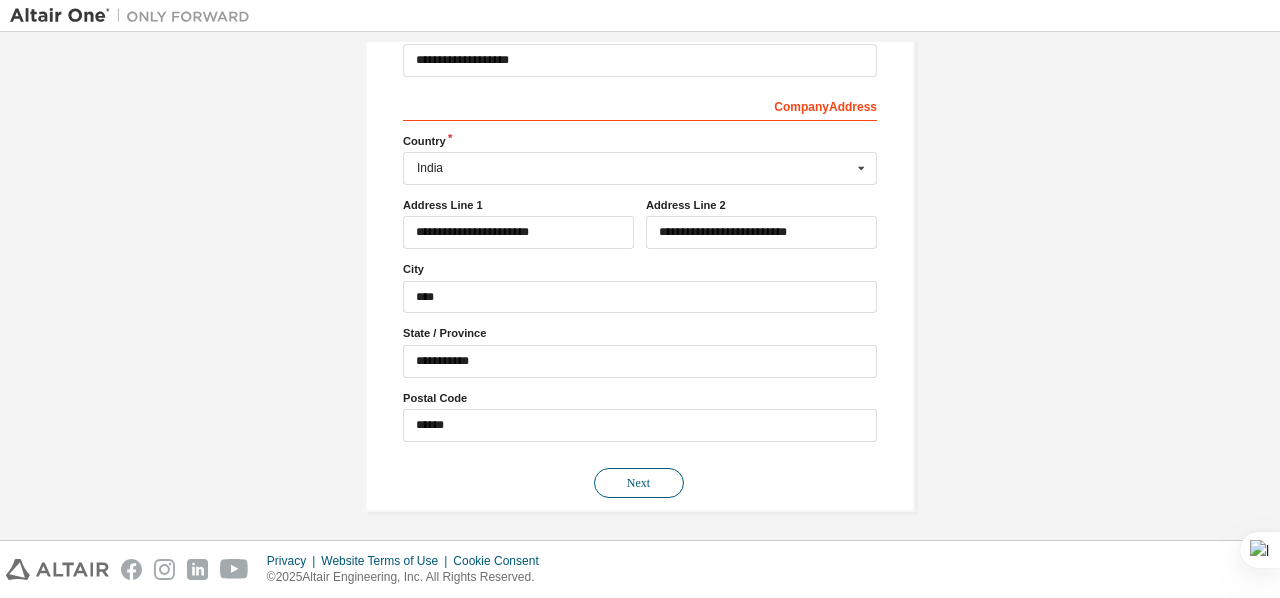 click on "Next" at bounding box center (639, 483) 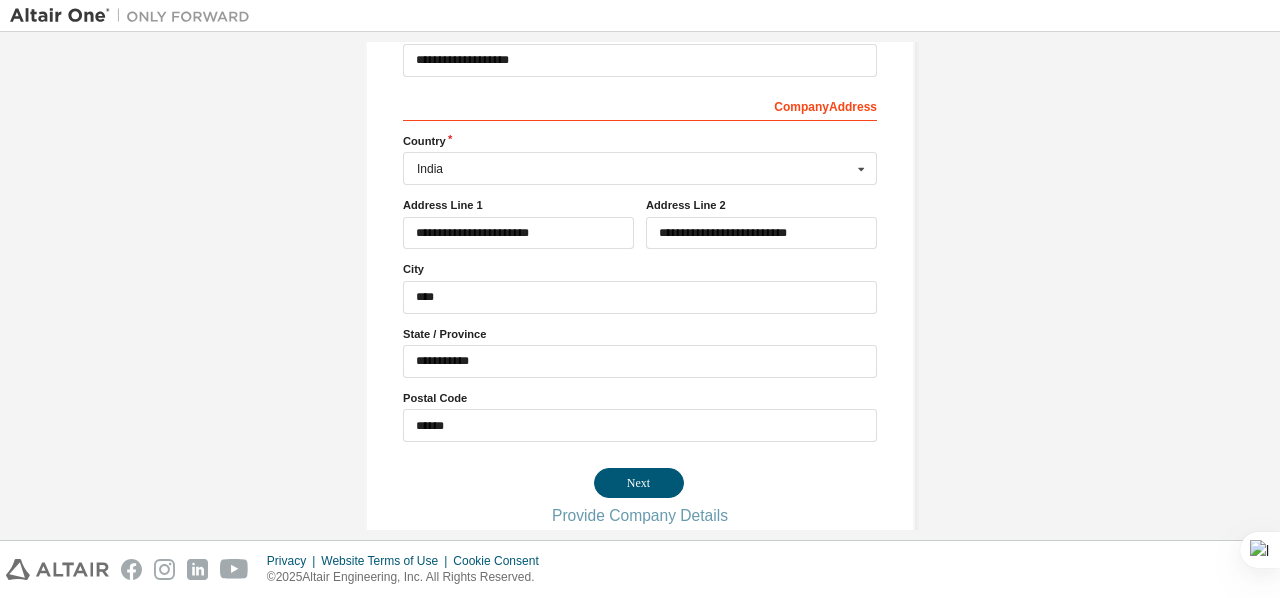 scroll, scrollTop: 0, scrollLeft: 0, axis: both 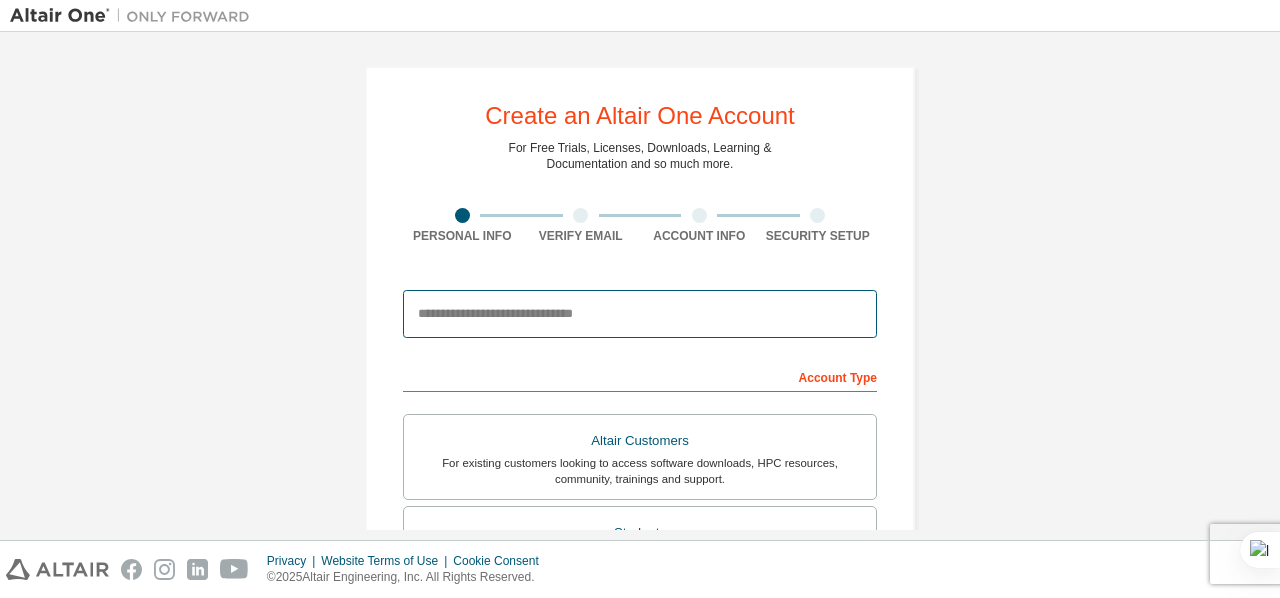 click at bounding box center (640, 314) 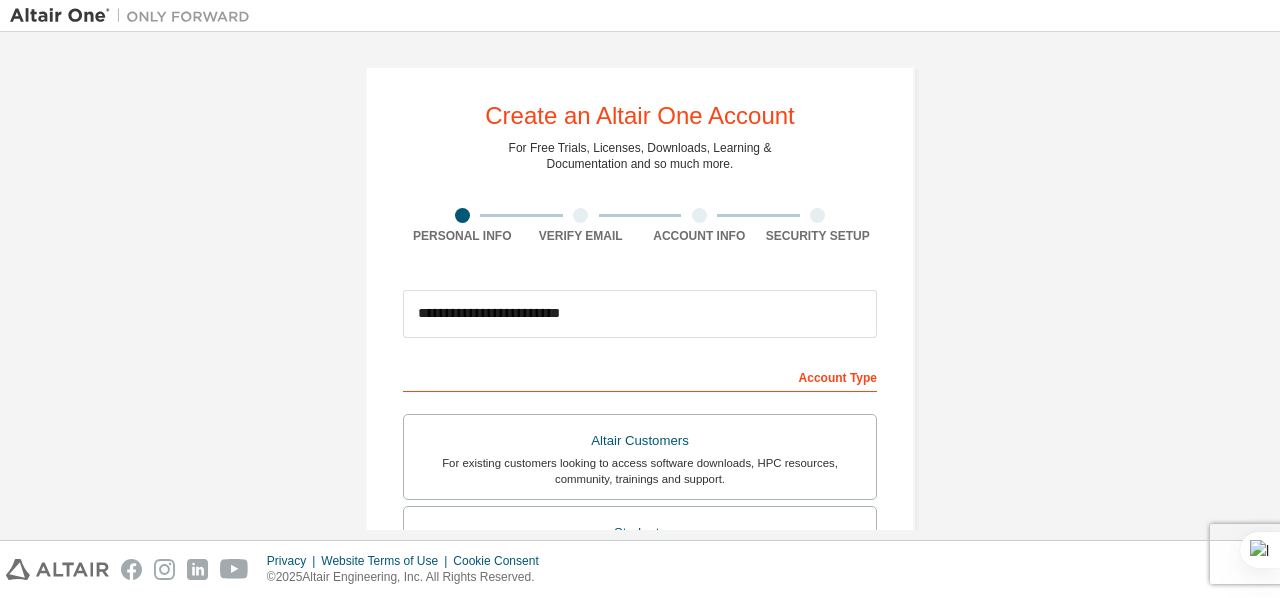 type on "*****" 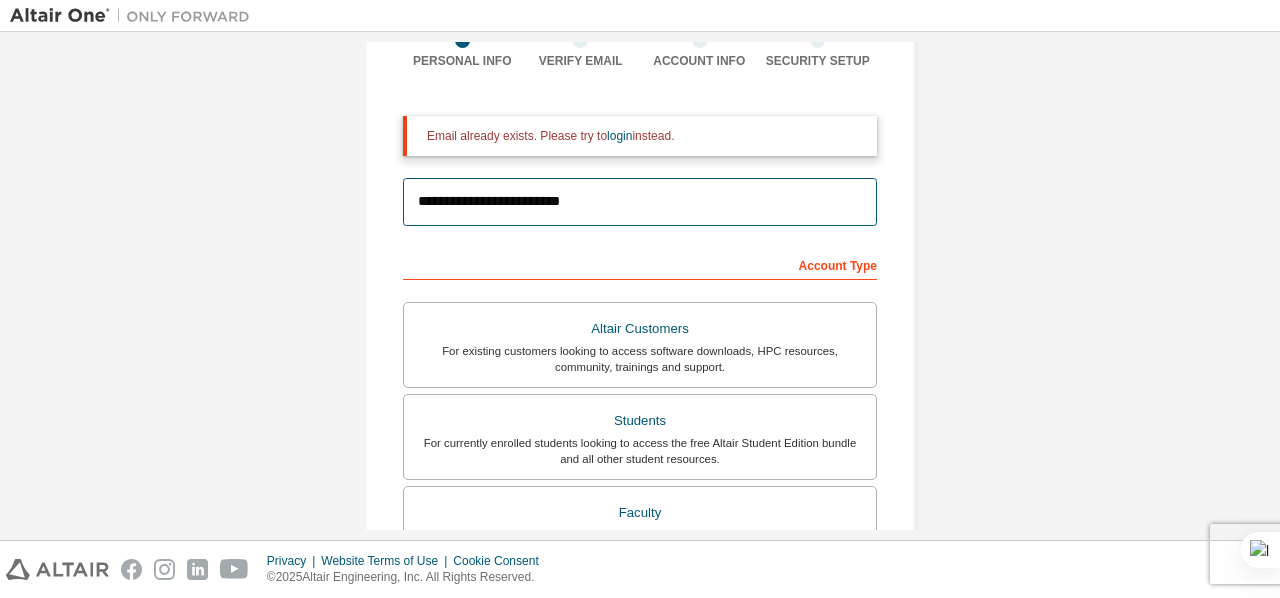 scroll, scrollTop: 200, scrollLeft: 0, axis: vertical 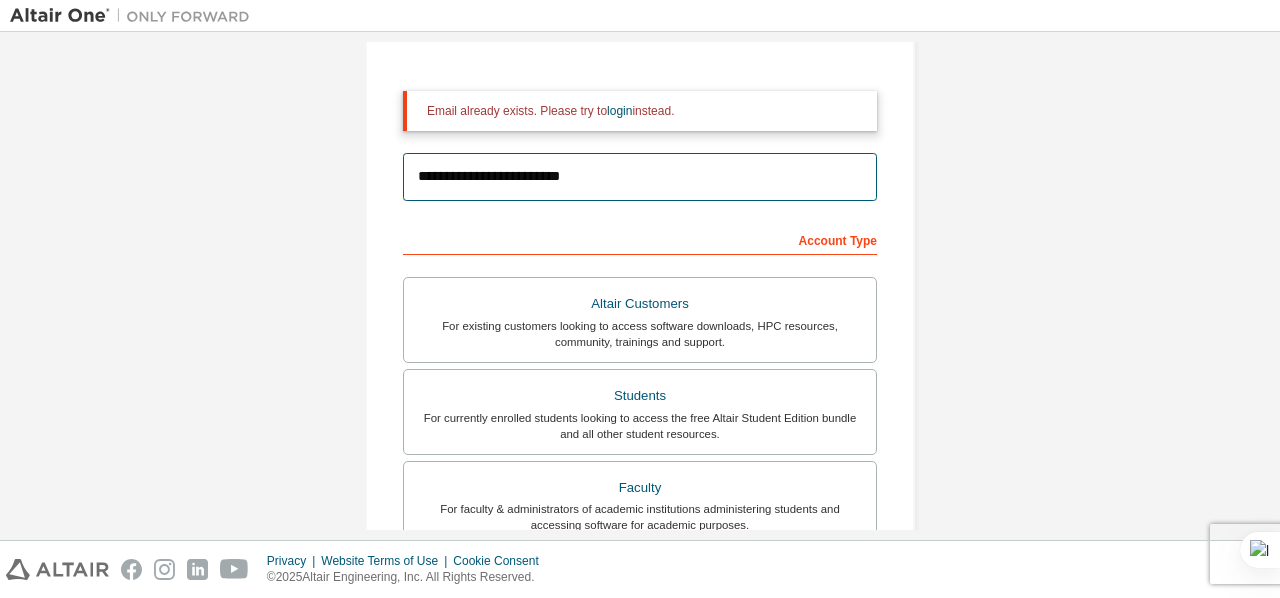 click on "**********" at bounding box center (640, 177) 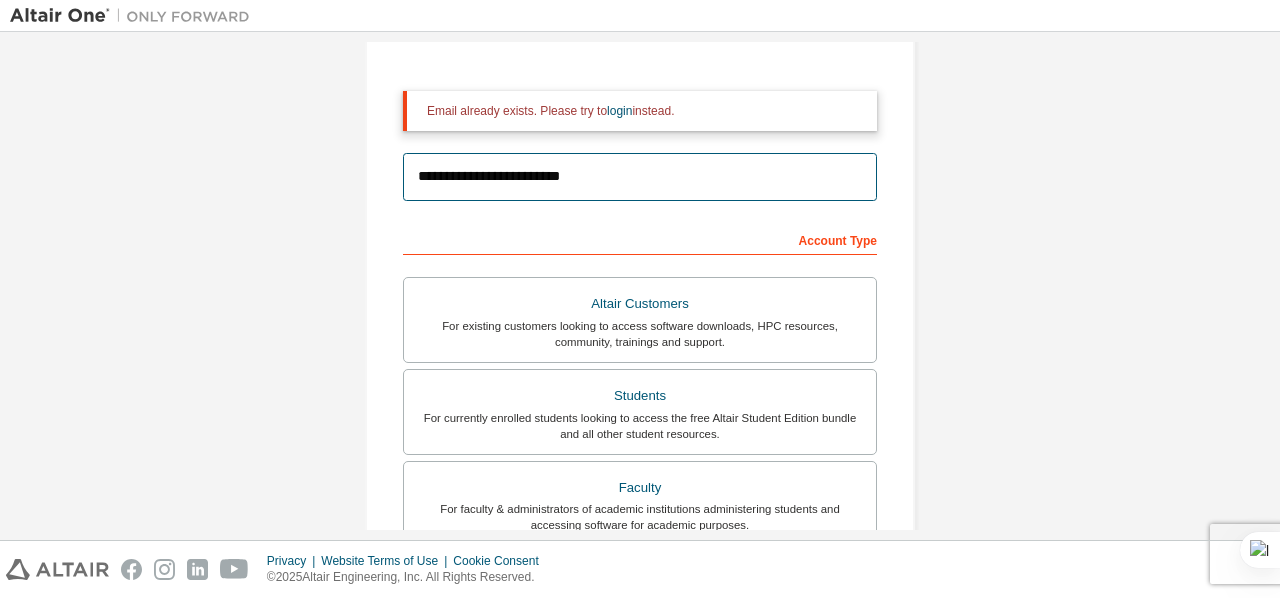 click on "**********" at bounding box center [640, 177] 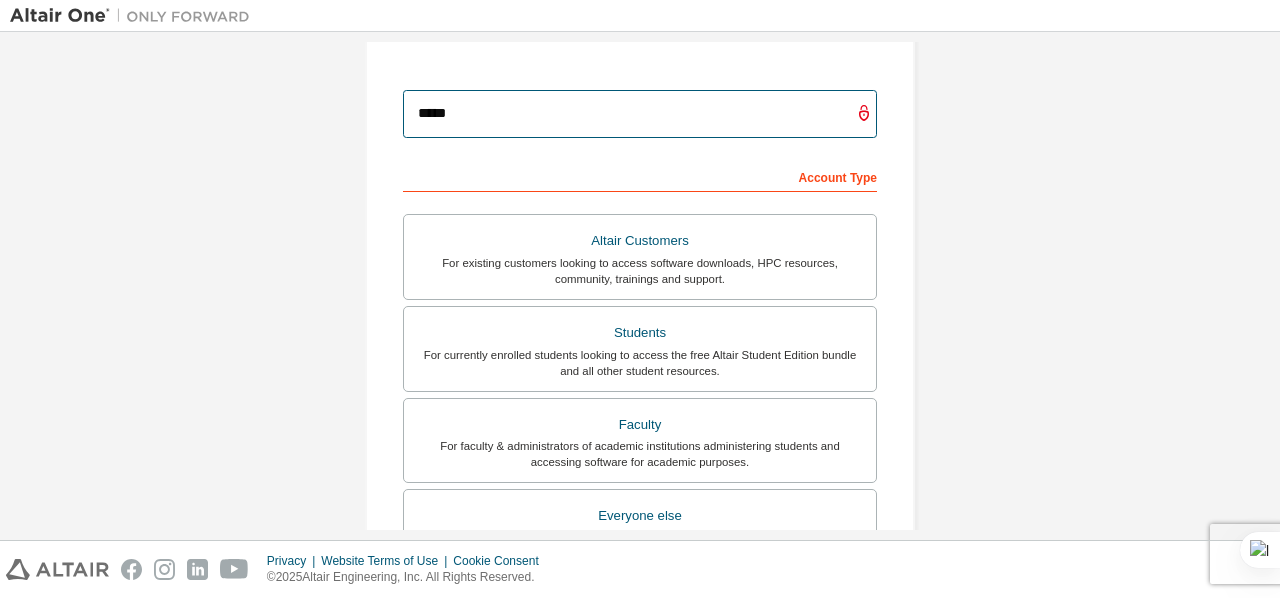 type on "**********" 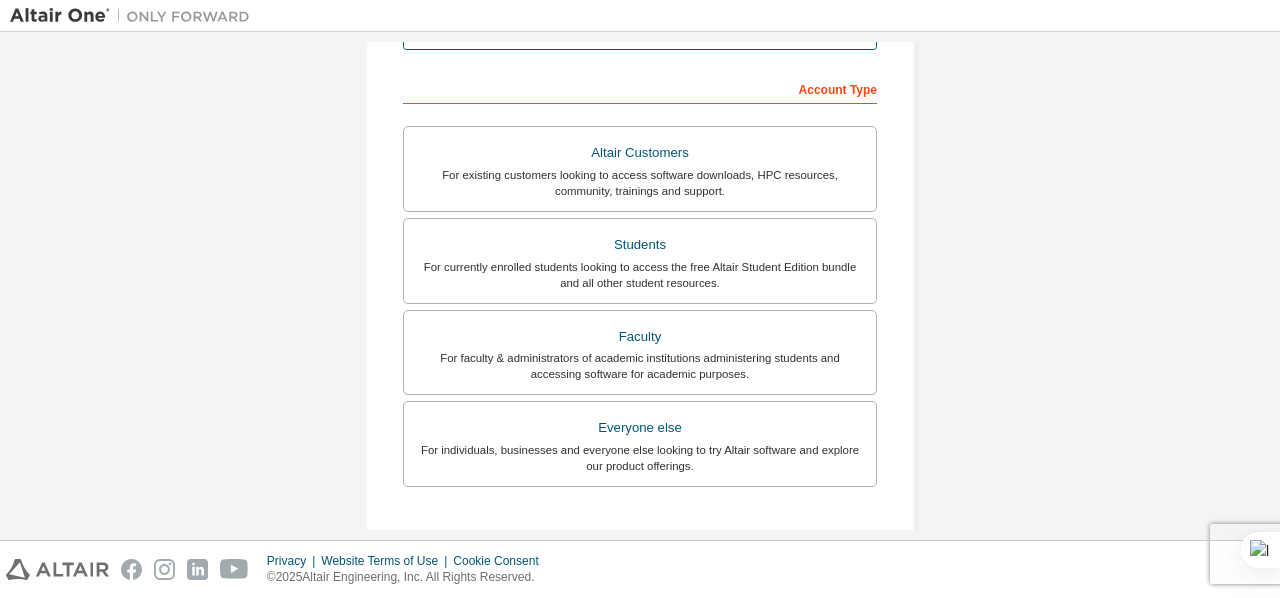 scroll, scrollTop: 400, scrollLeft: 0, axis: vertical 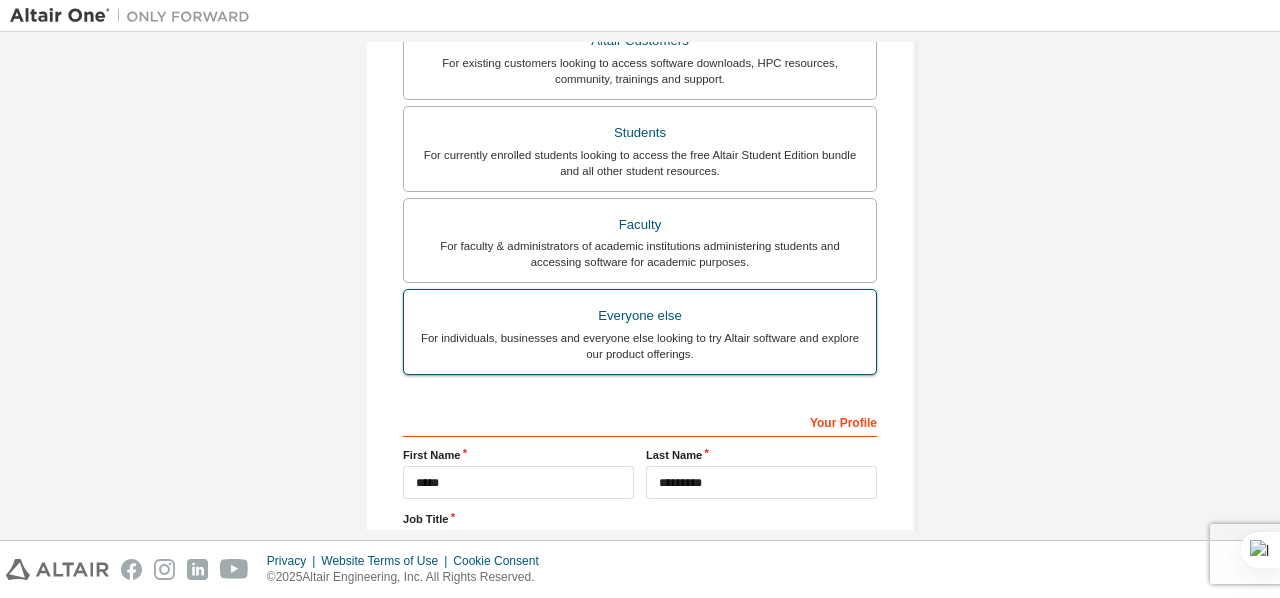 click on "For individuals, businesses and everyone else looking to try Altair software and explore our product offerings." at bounding box center (640, 346) 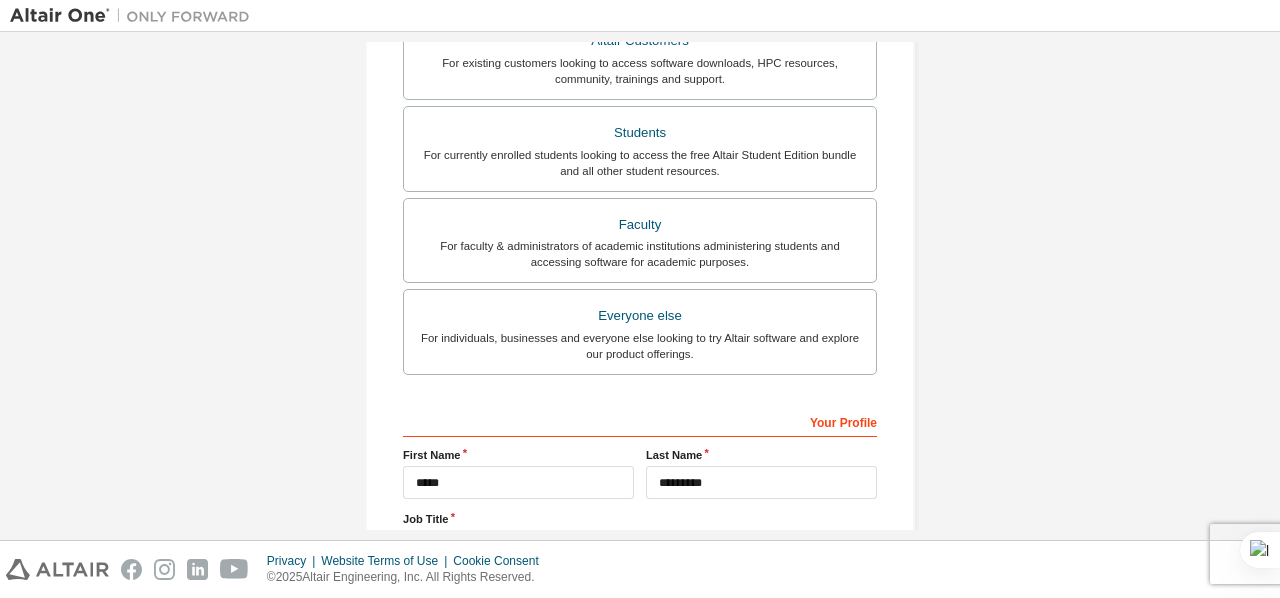 scroll, scrollTop: 566, scrollLeft: 0, axis: vertical 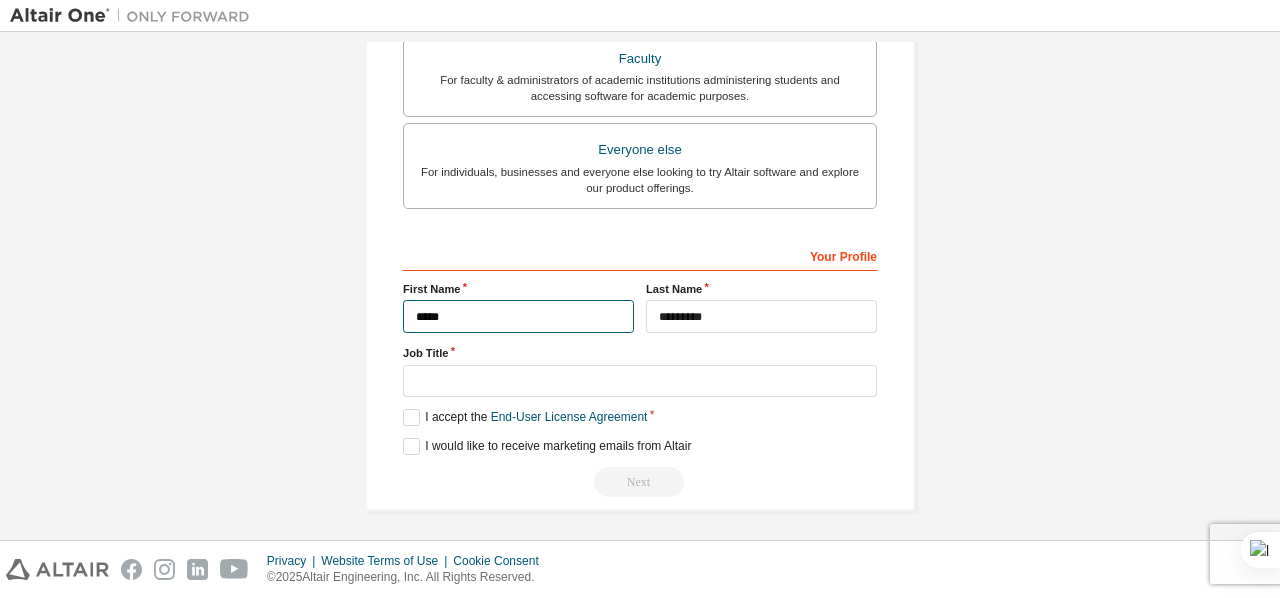 click on "*****" at bounding box center (518, 316) 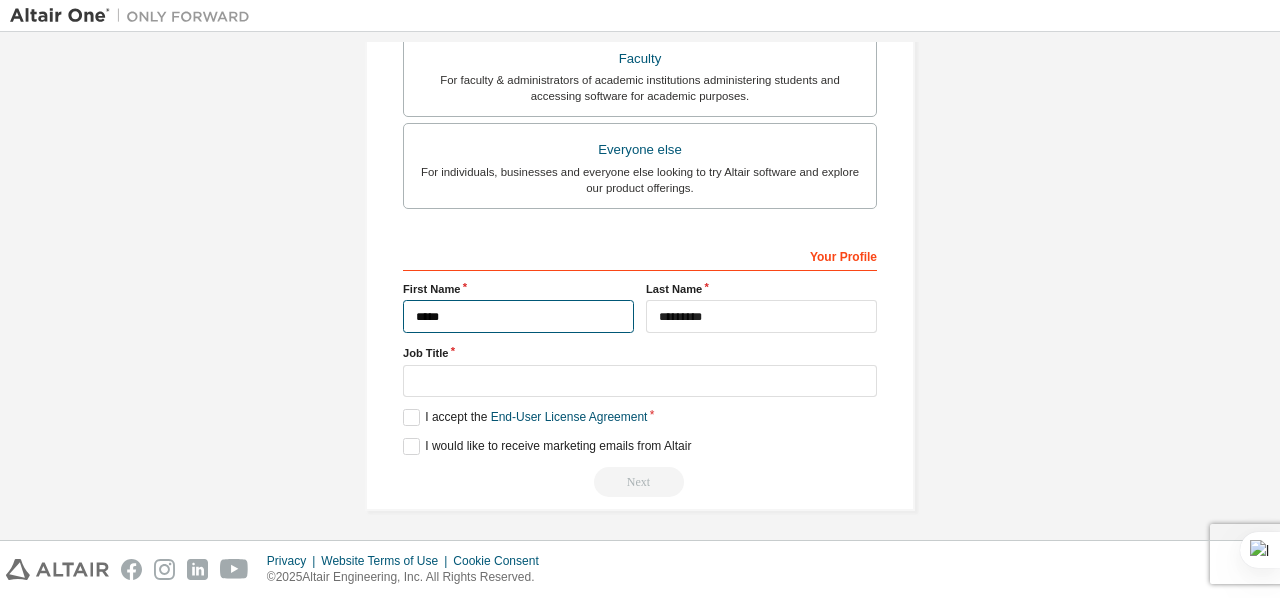 click on "*****" at bounding box center (518, 316) 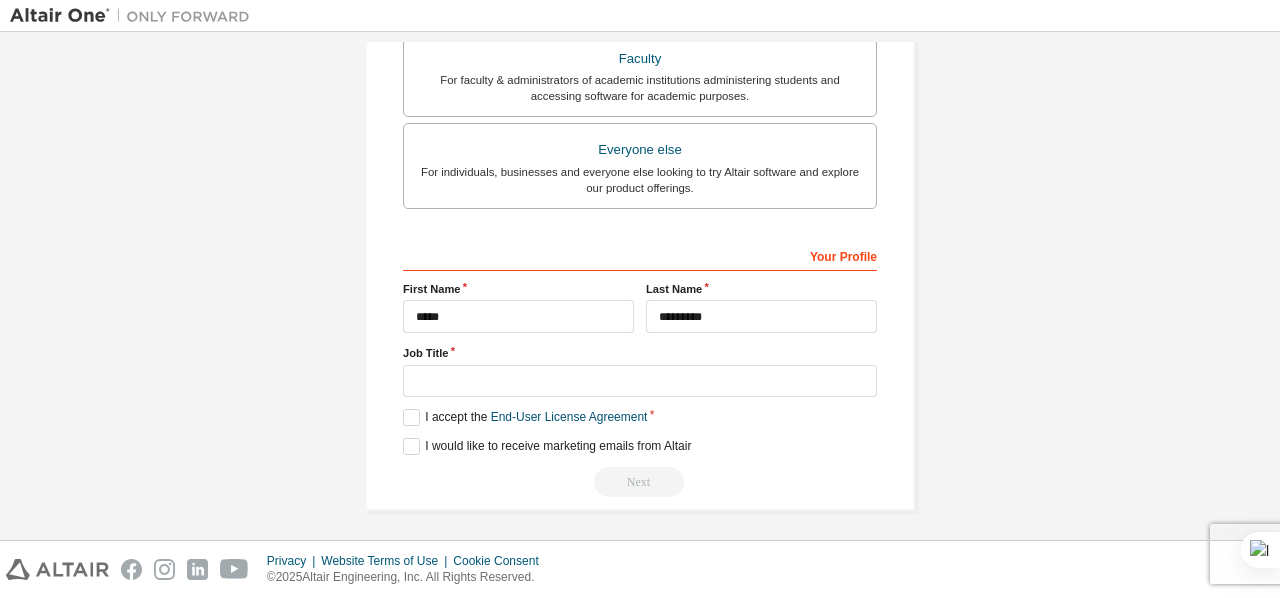 click on "**********" at bounding box center [640, 5] 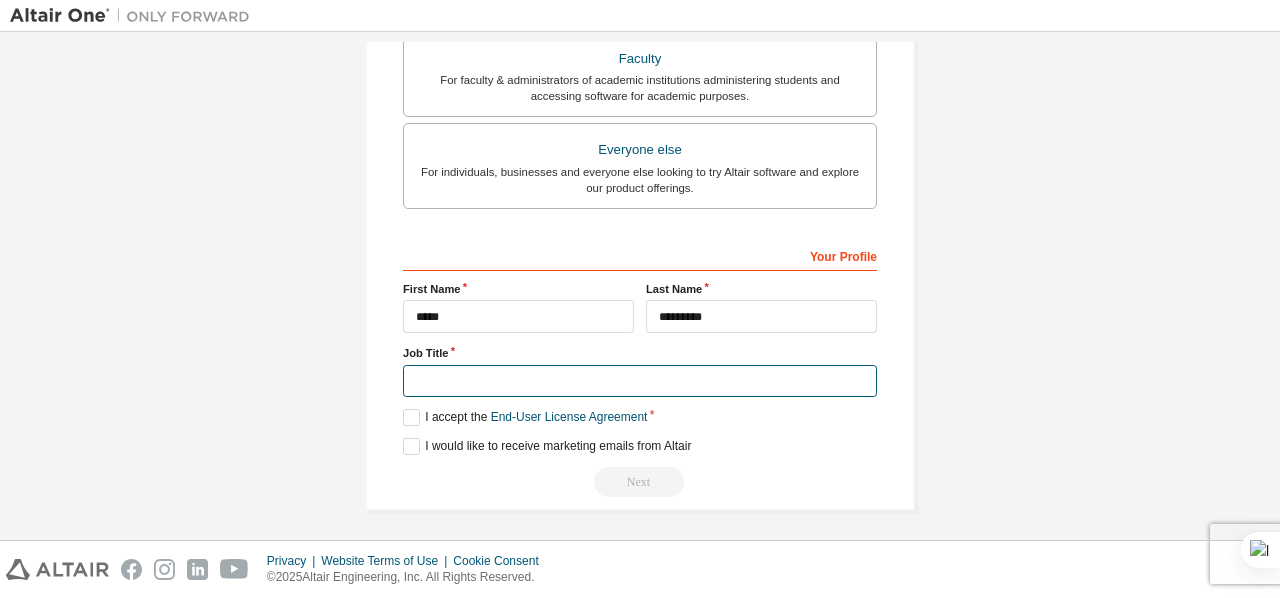 click at bounding box center [640, 381] 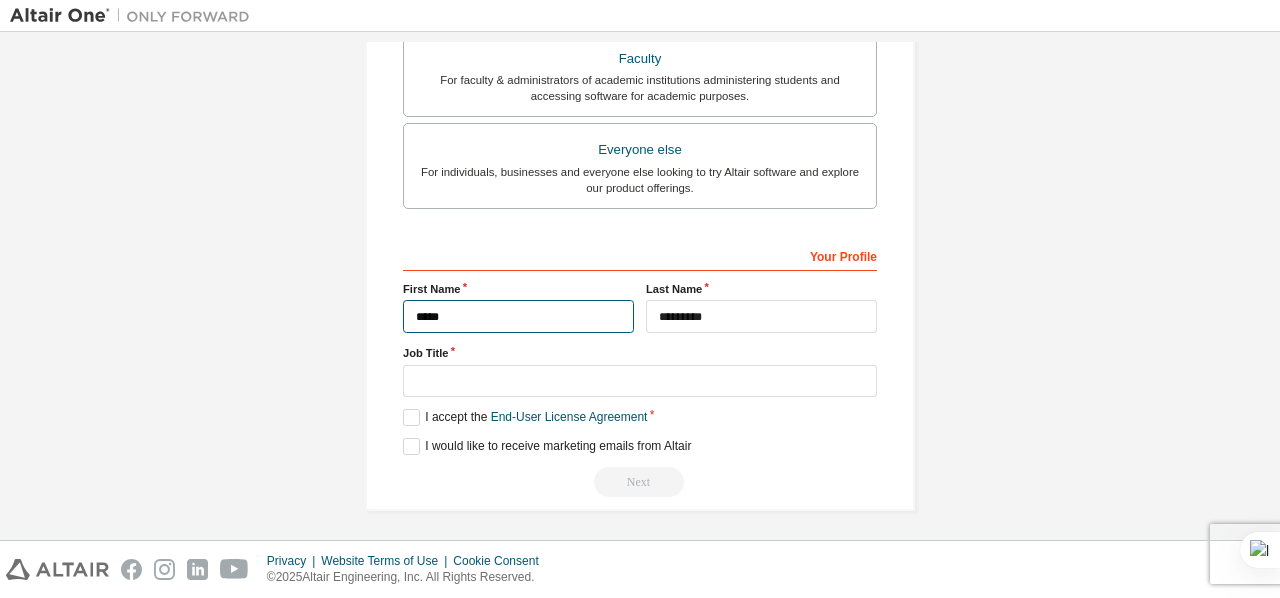 click on "*****" at bounding box center [518, 316] 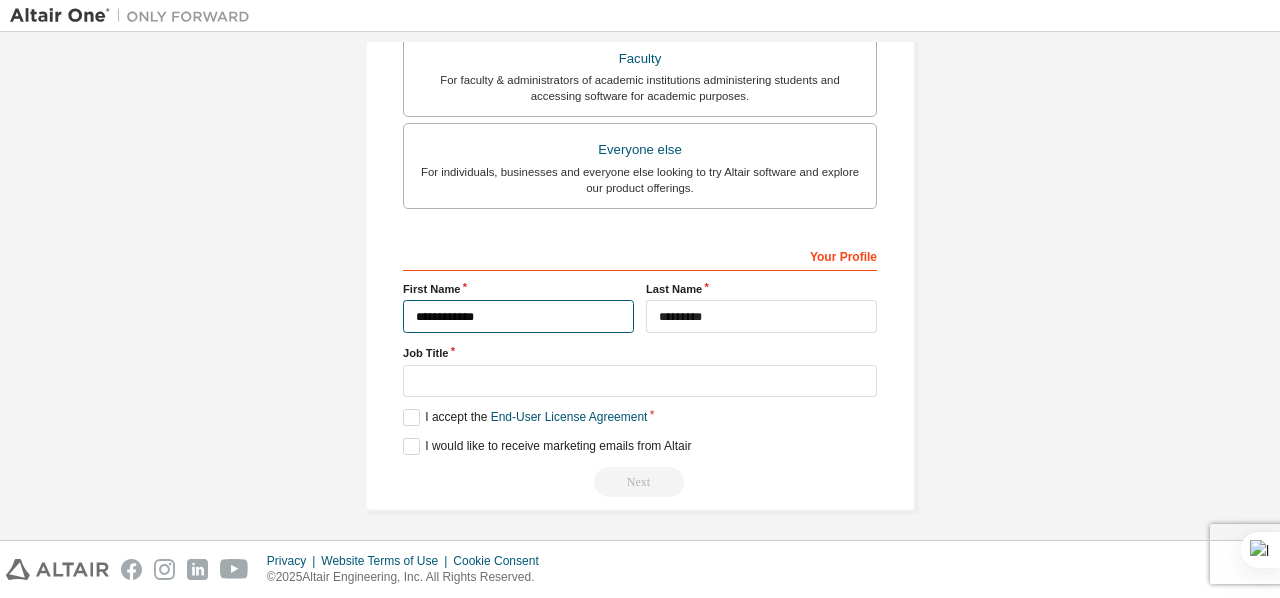 type on "**********" 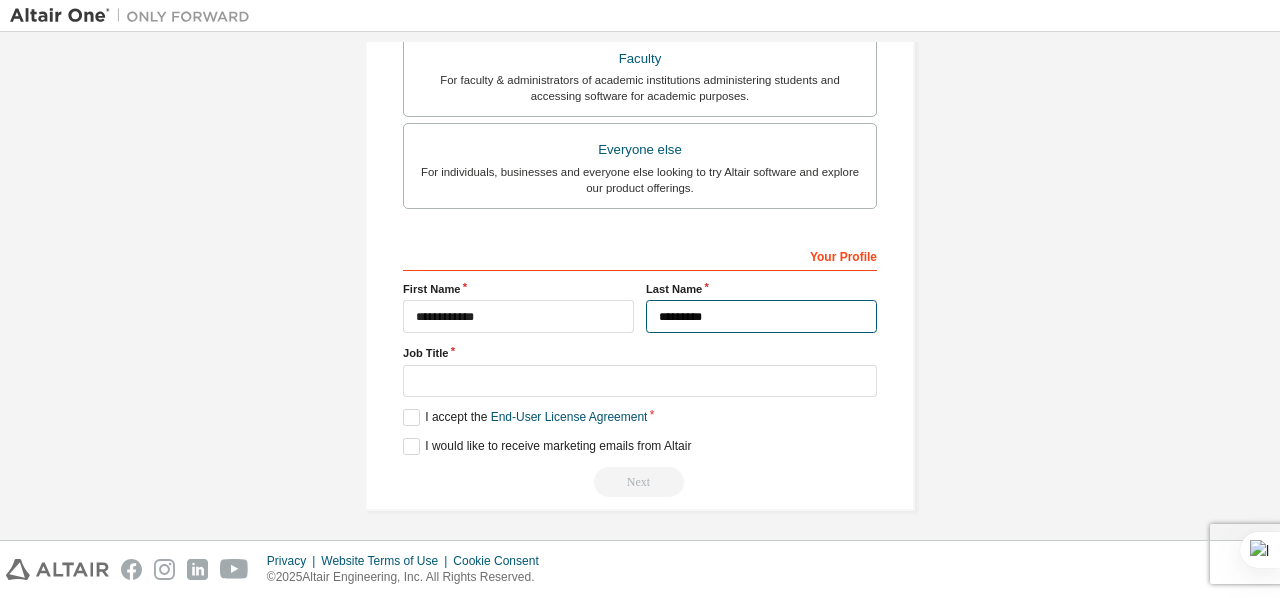 click on "*********" at bounding box center (761, 316) 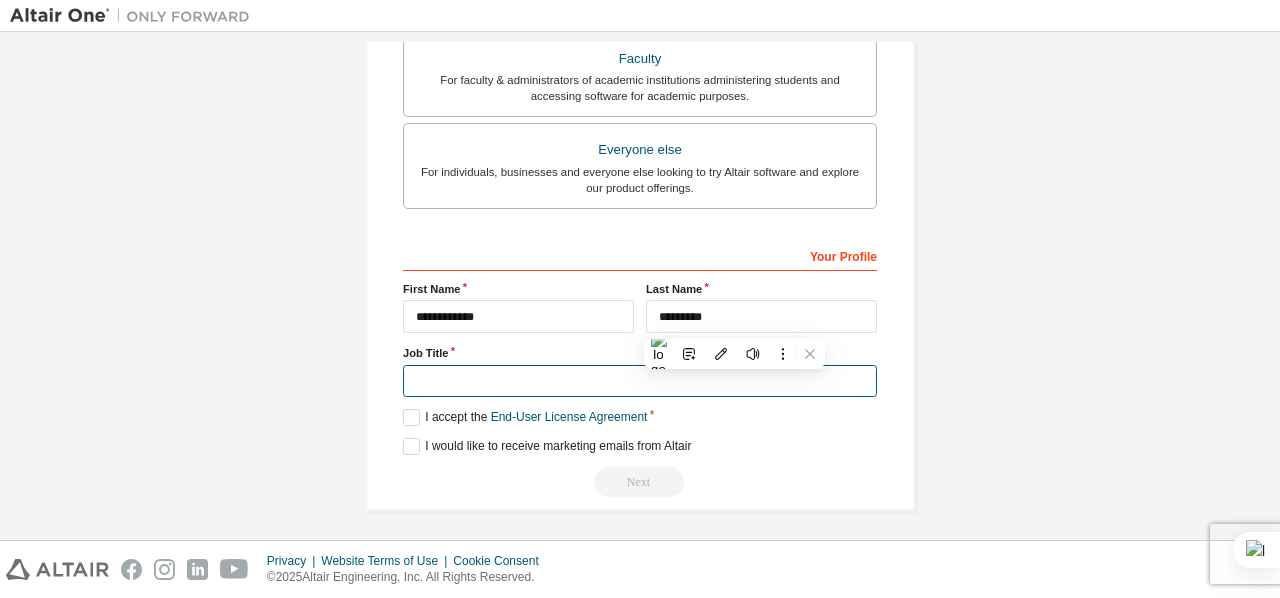 click at bounding box center [640, 381] 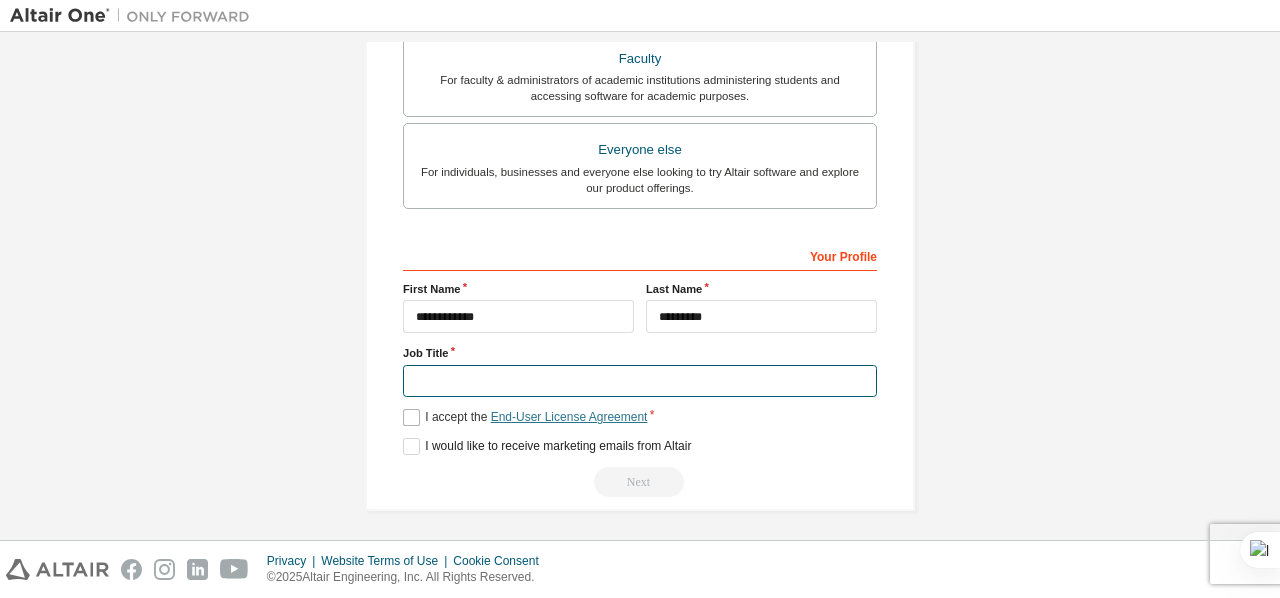 type on "*******" 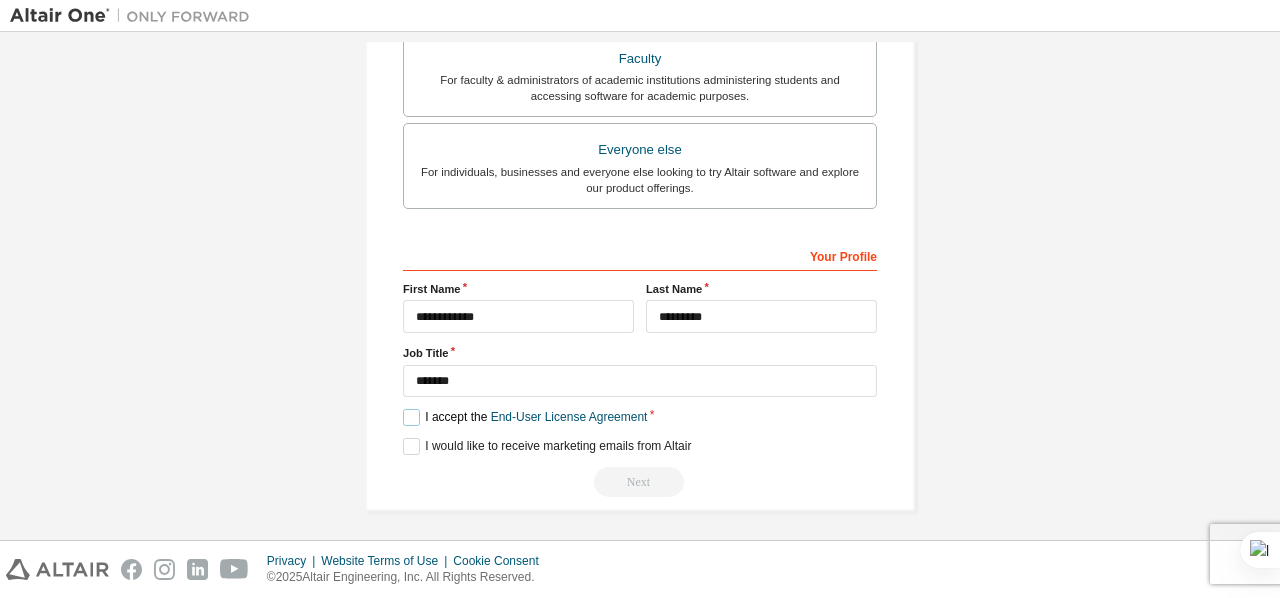 click on "I accept the    End-User License Agreement" at bounding box center [525, 417] 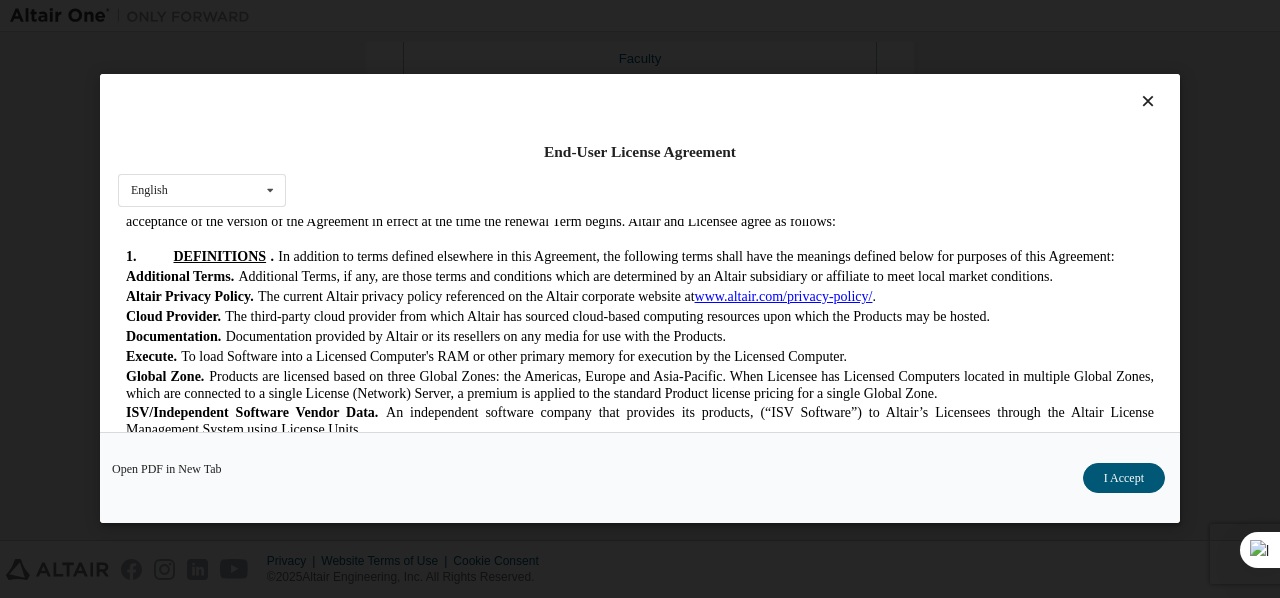 scroll, scrollTop: 500, scrollLeft: 0, axis: vertical 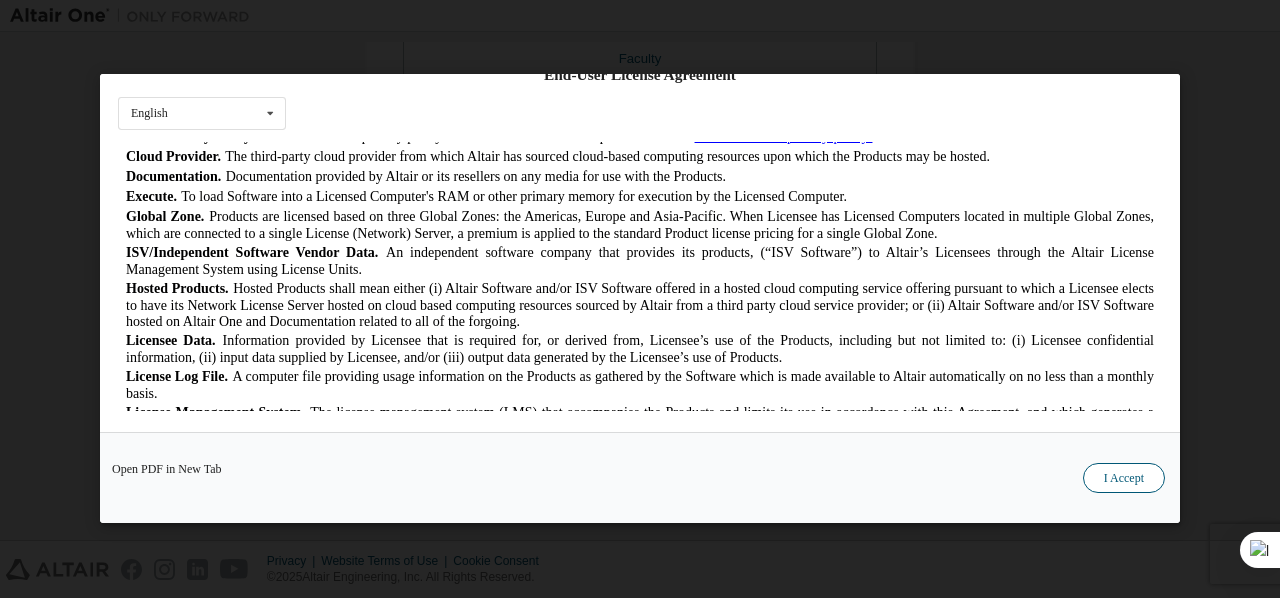click on "I Accept" at bounding box center (1124, 479) 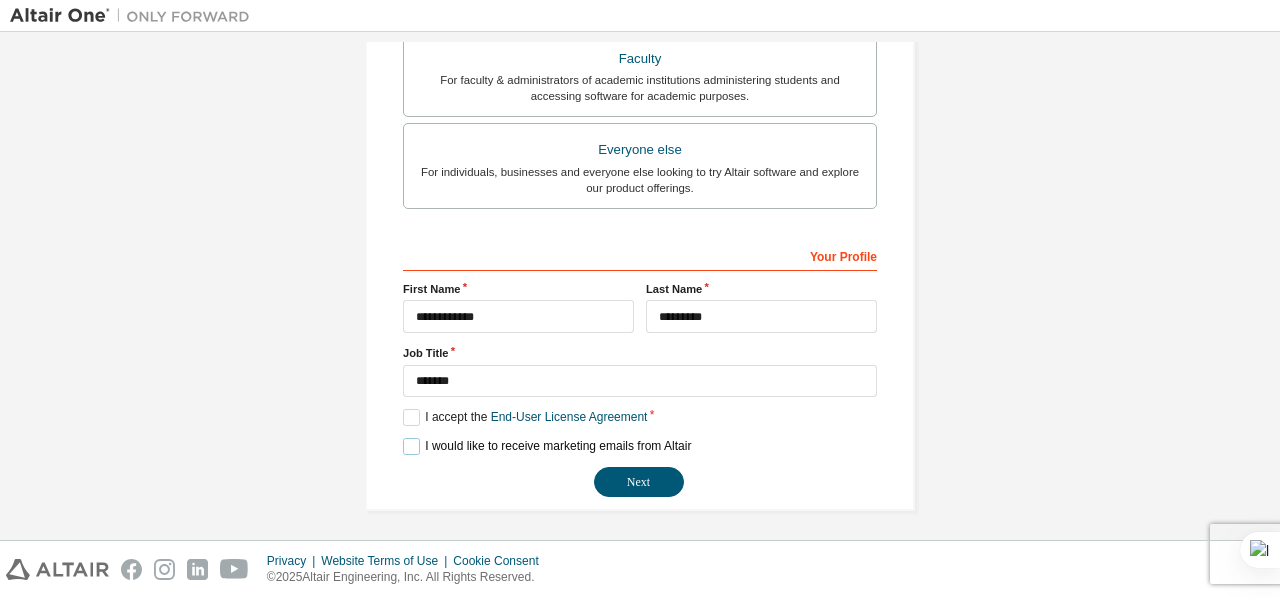 click on "I would like to receive marketing emails from Altair" at bounding box center (547, 446) 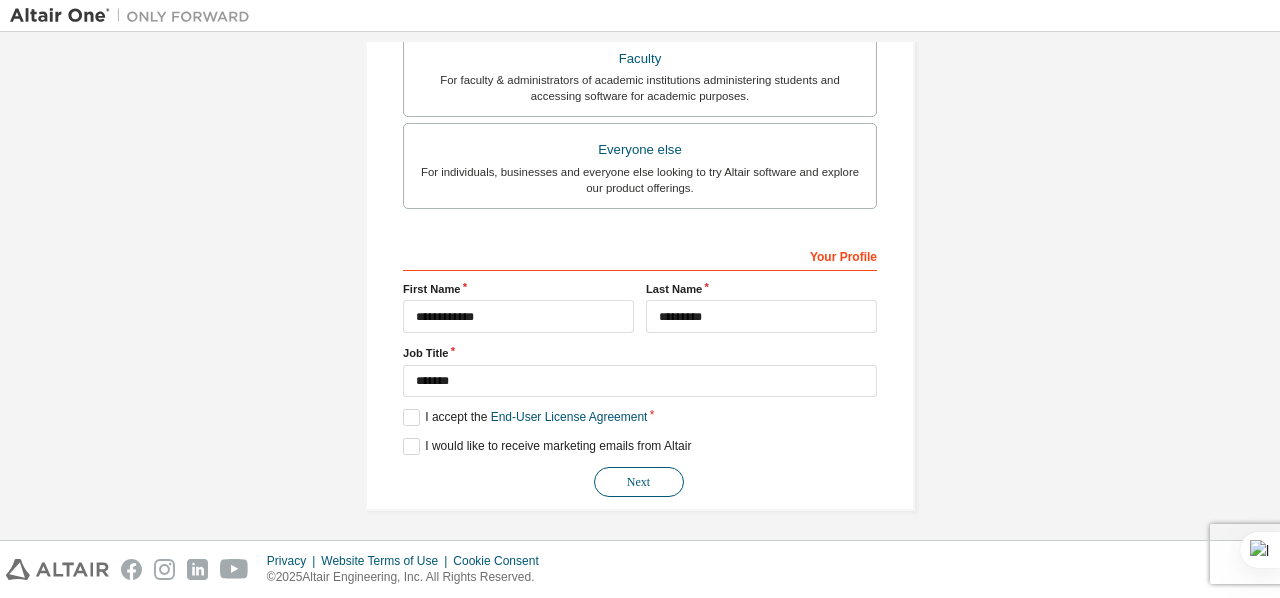 click on "Next" at bounding box center [639, 482] 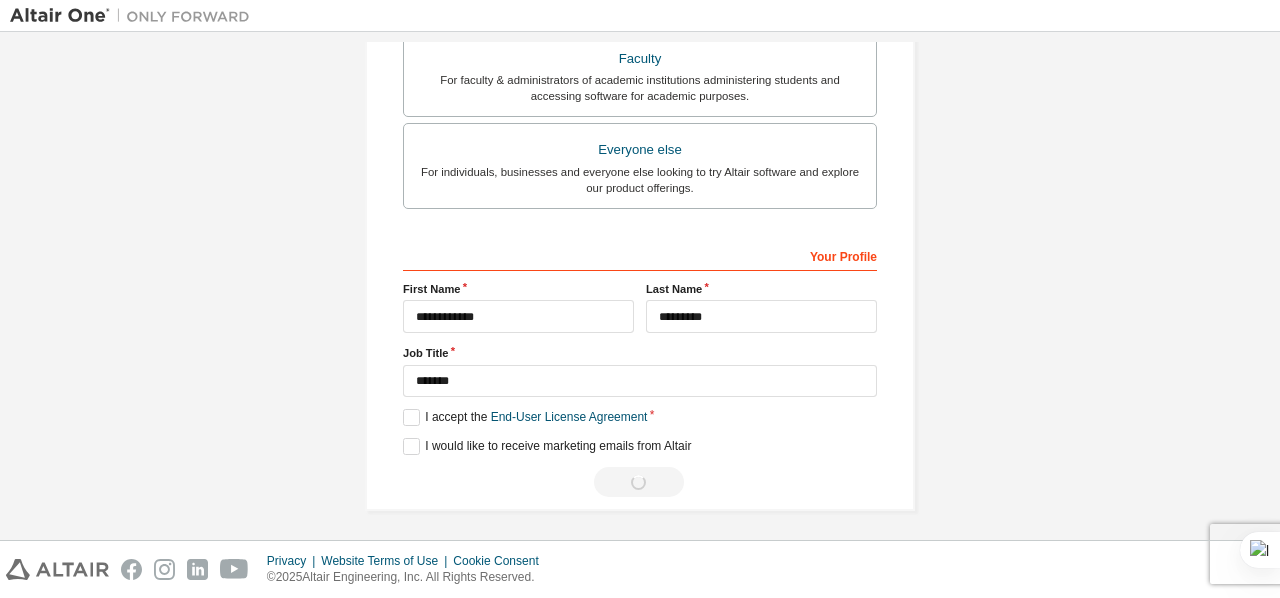 scroll, scrollTop: 0, scrollLeft: 0, axis: both 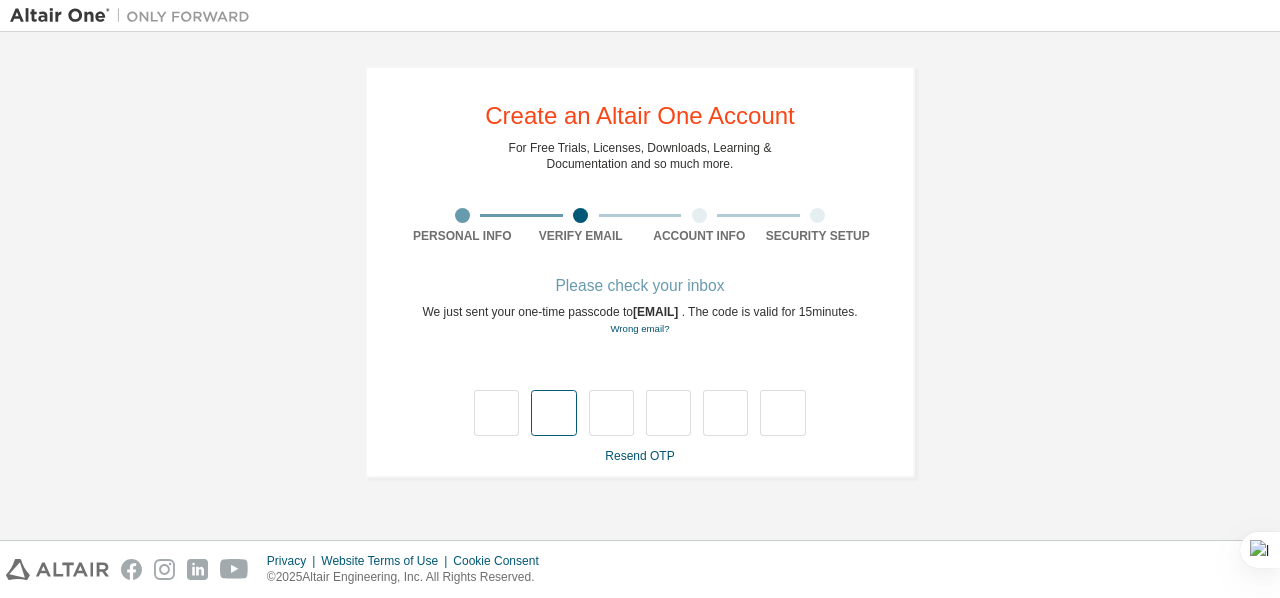 type on "*" 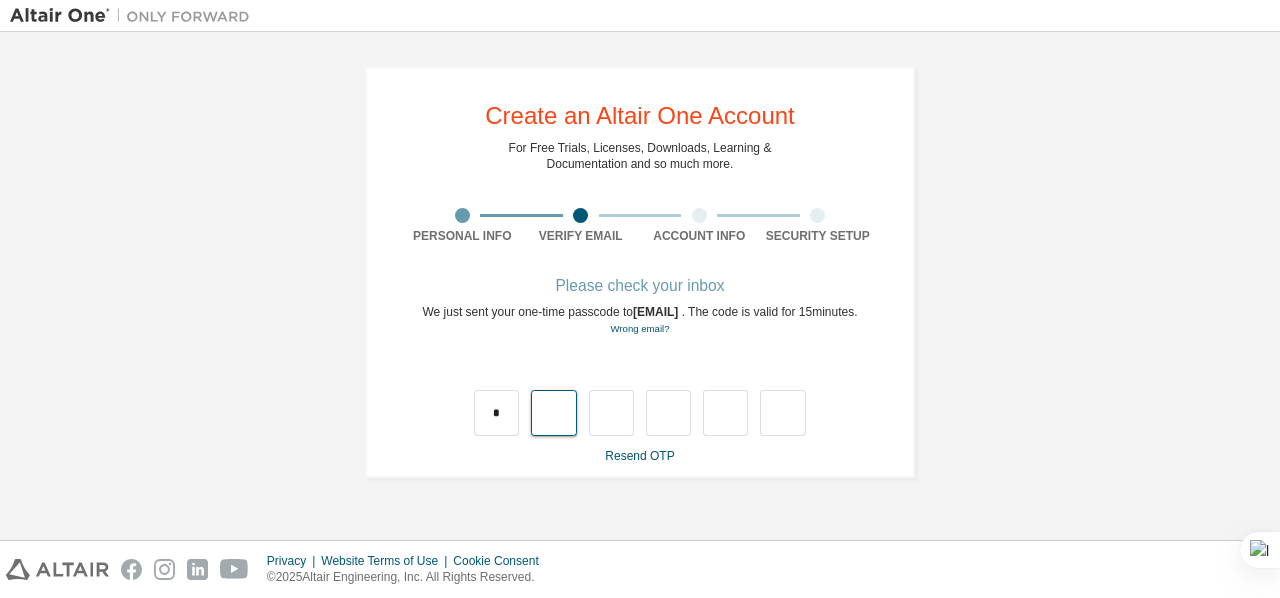 type on "*" 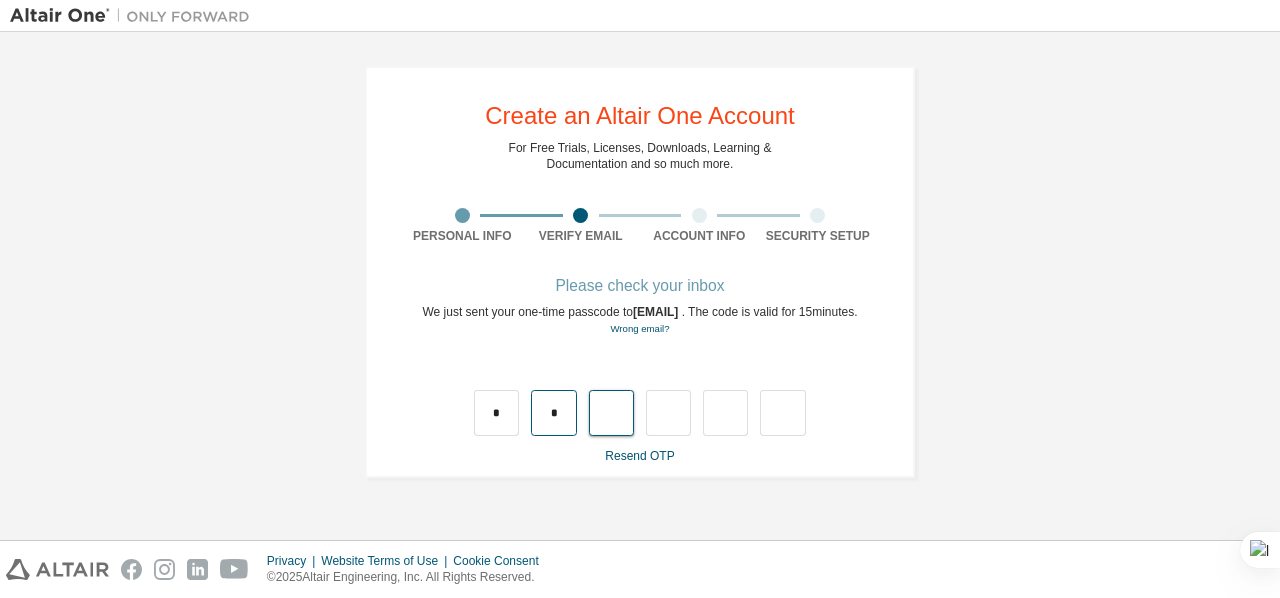 type on "*" 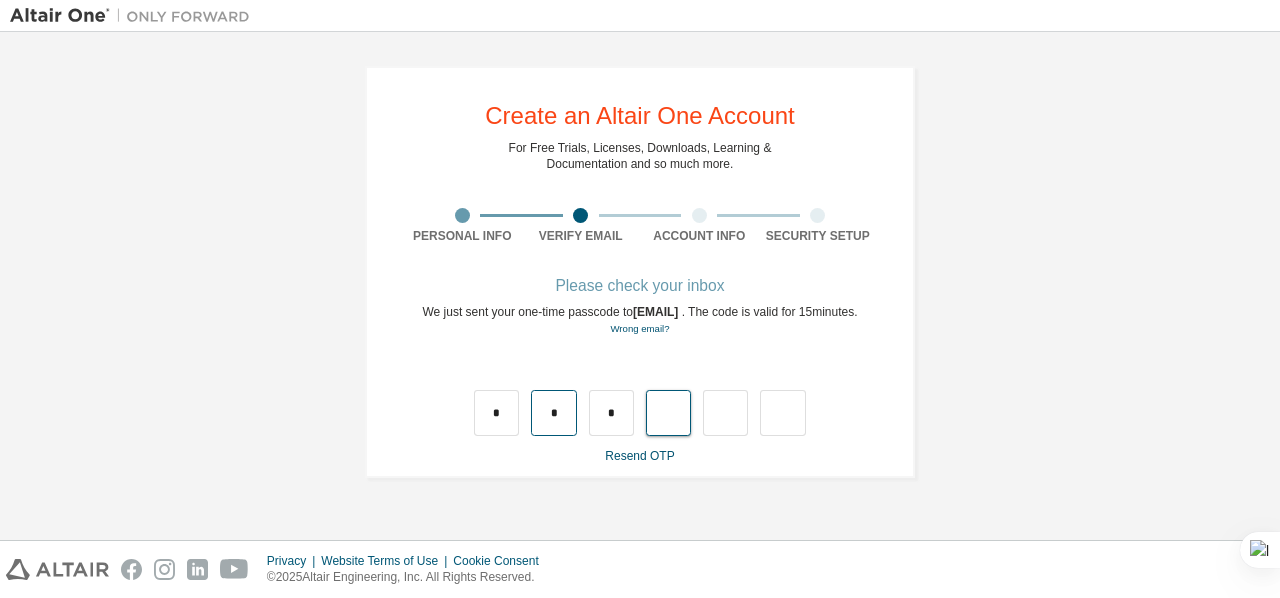 type on "*" 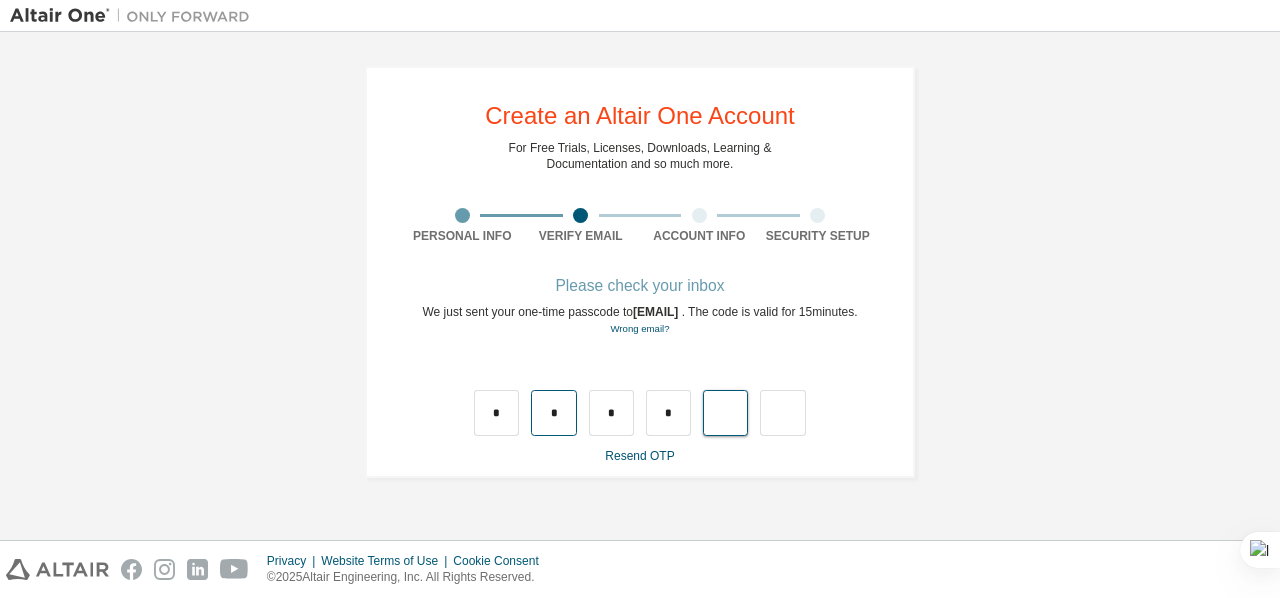 type on "*" 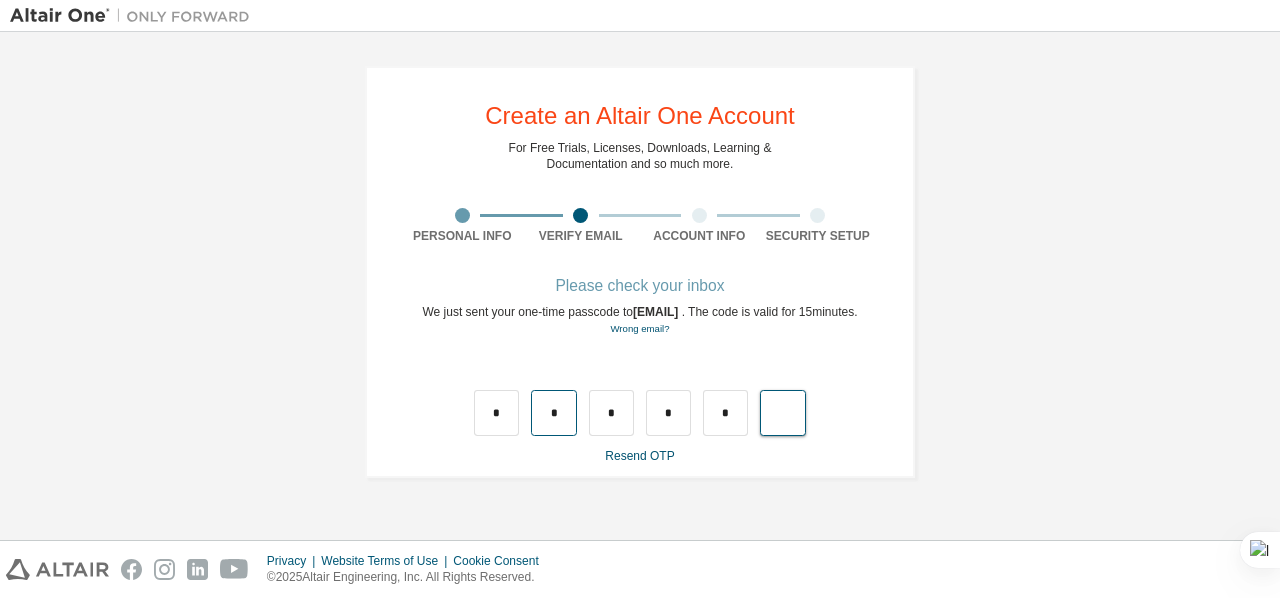 type on "*" 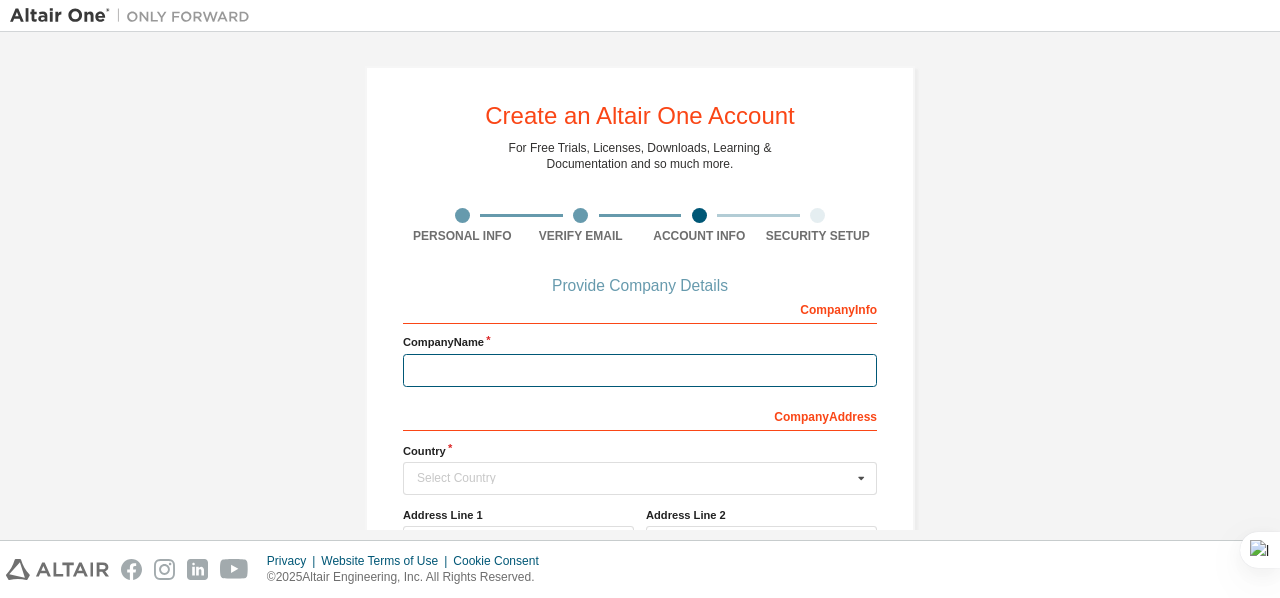click at bounding box center (640, 370) 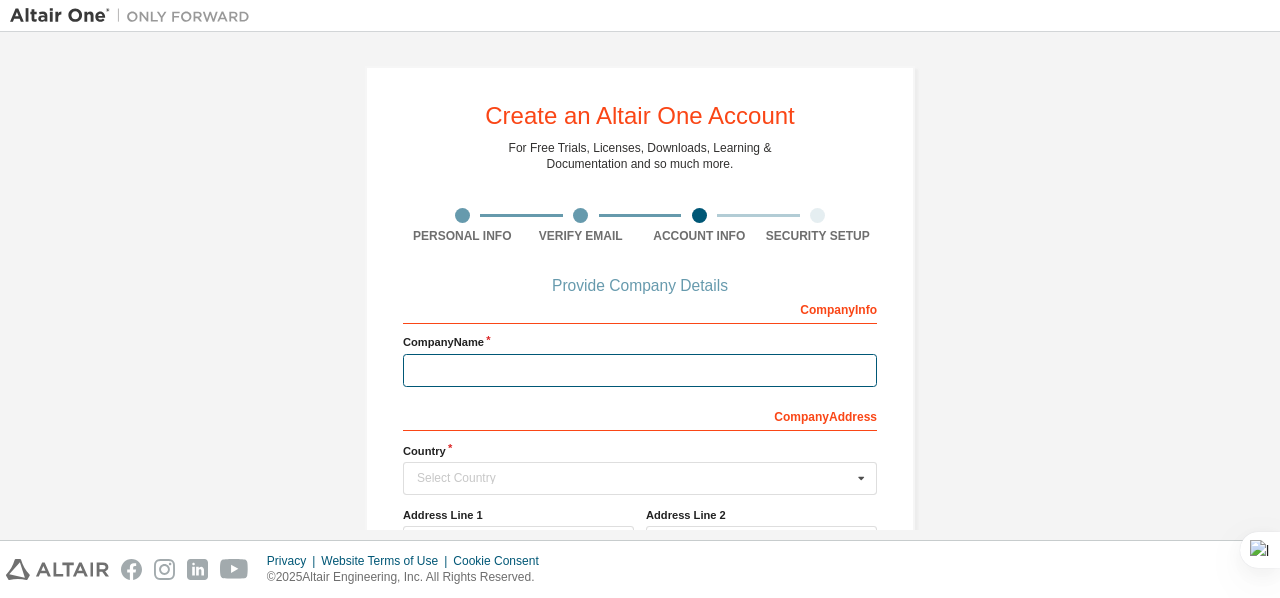 type on "**********" 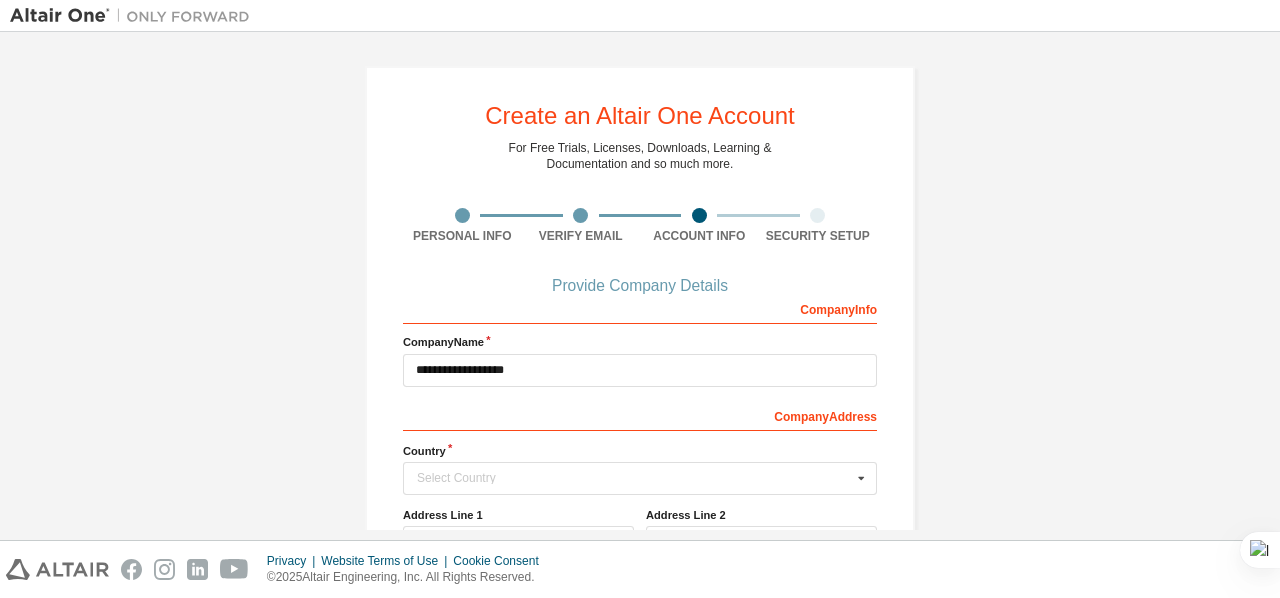 type 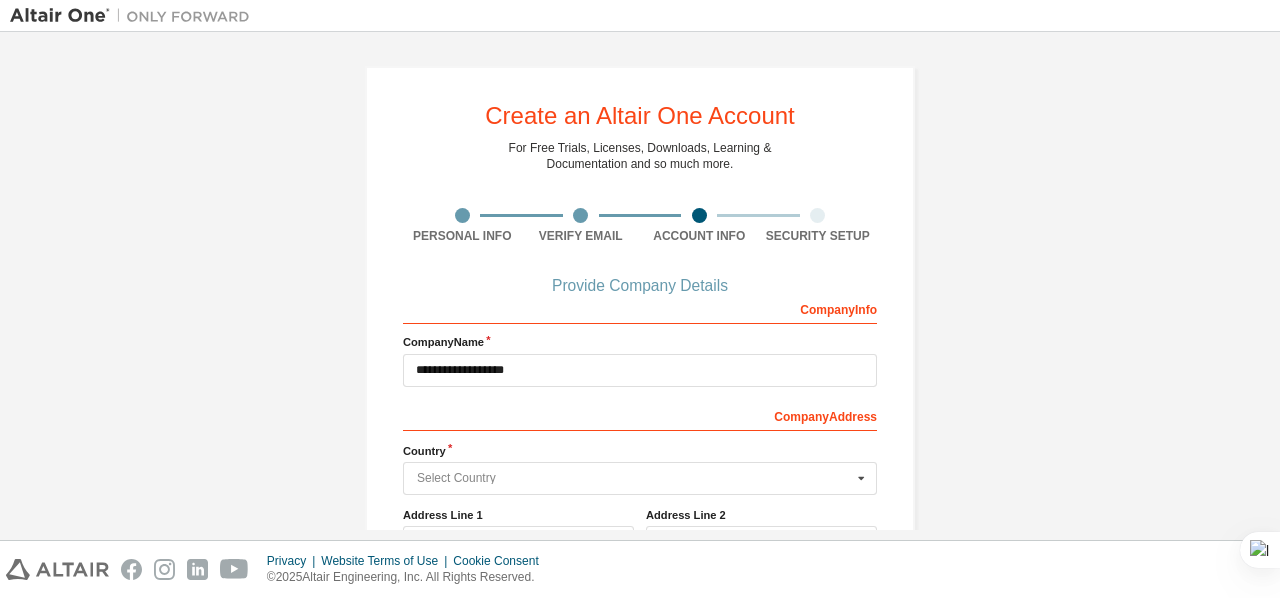type on "*****" 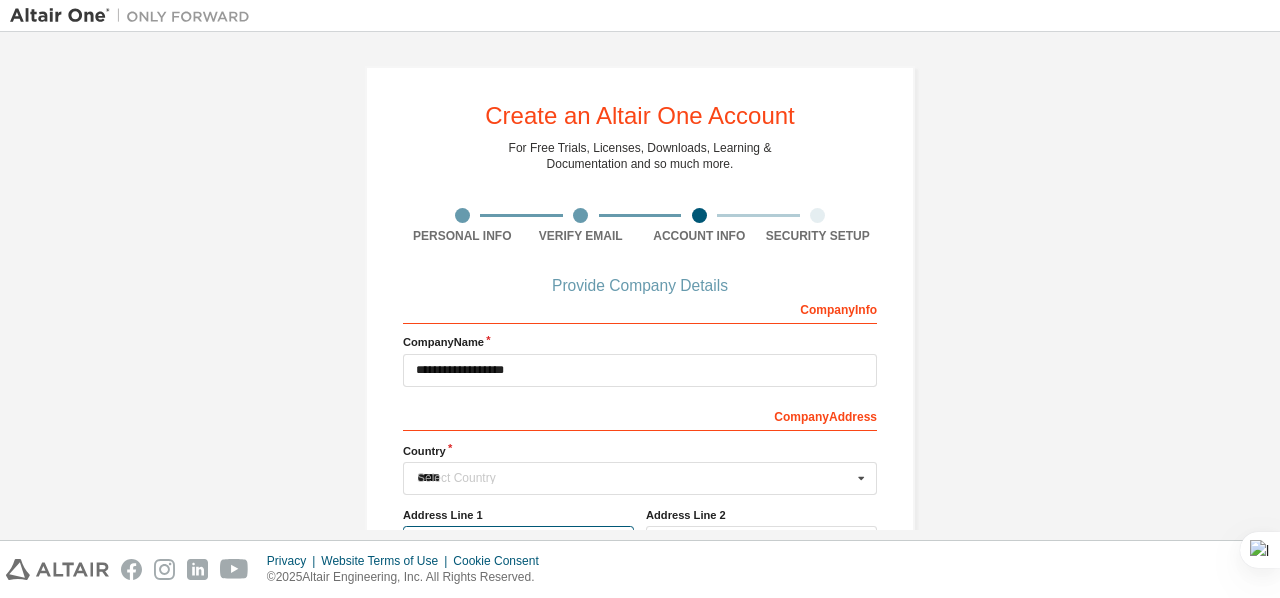 type on "**********" 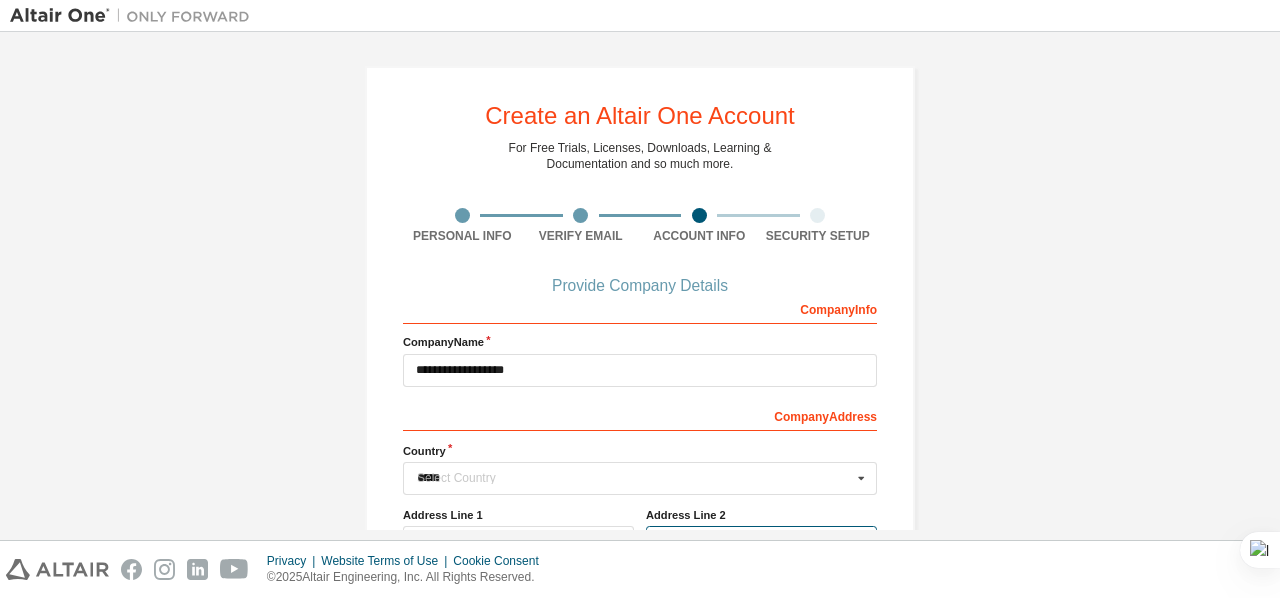 type on "**********" 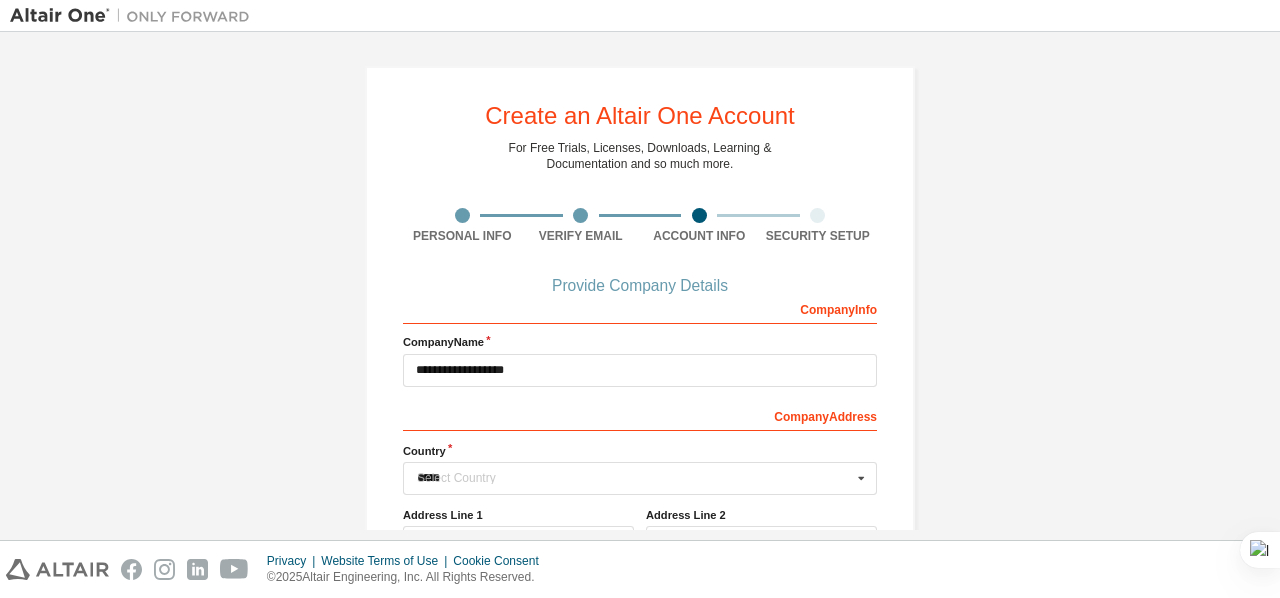 type on "****" 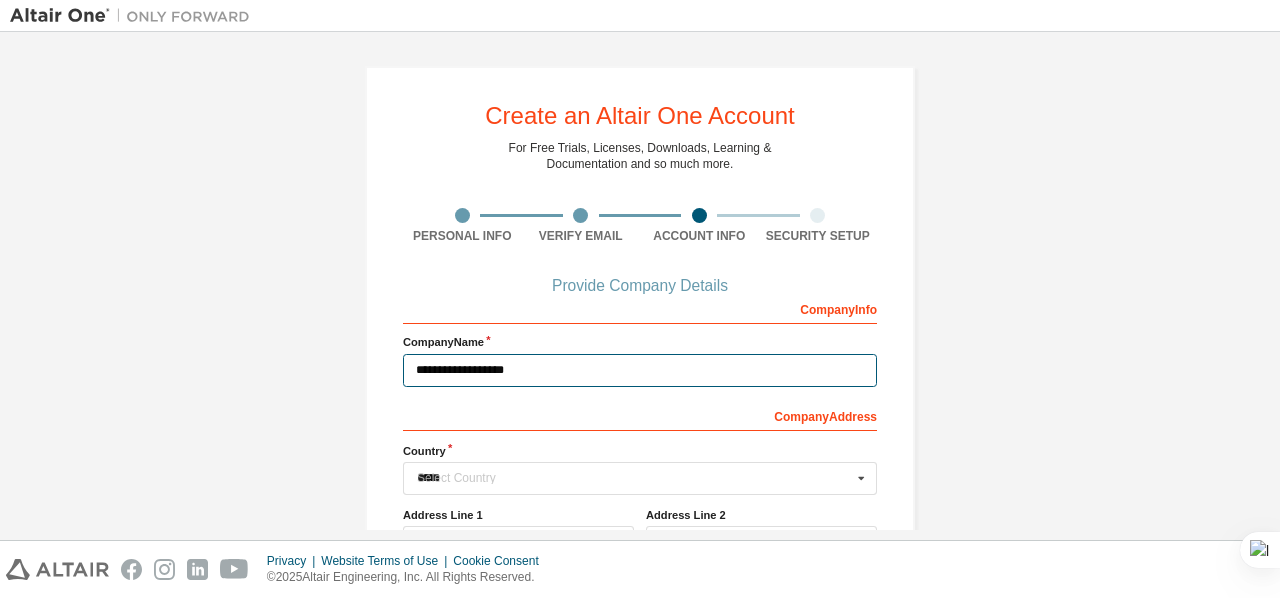type 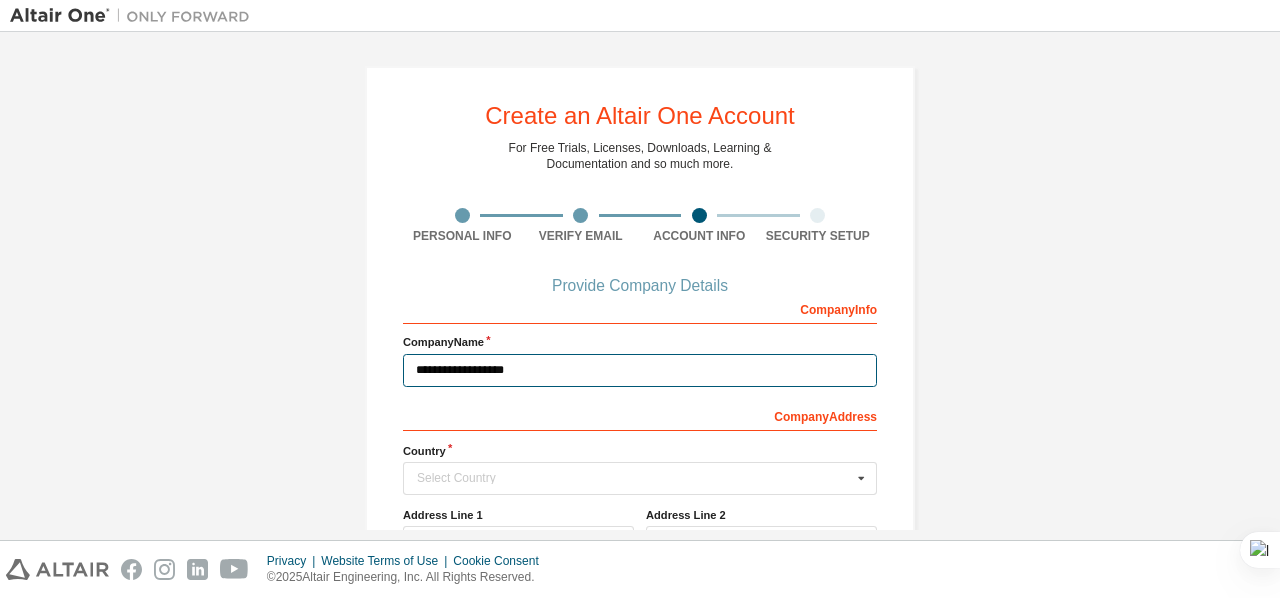 drag, startPoint x: 570, startPoint y: 374, endPoint x: 361, endPoint y: 367, distance: 209.11719 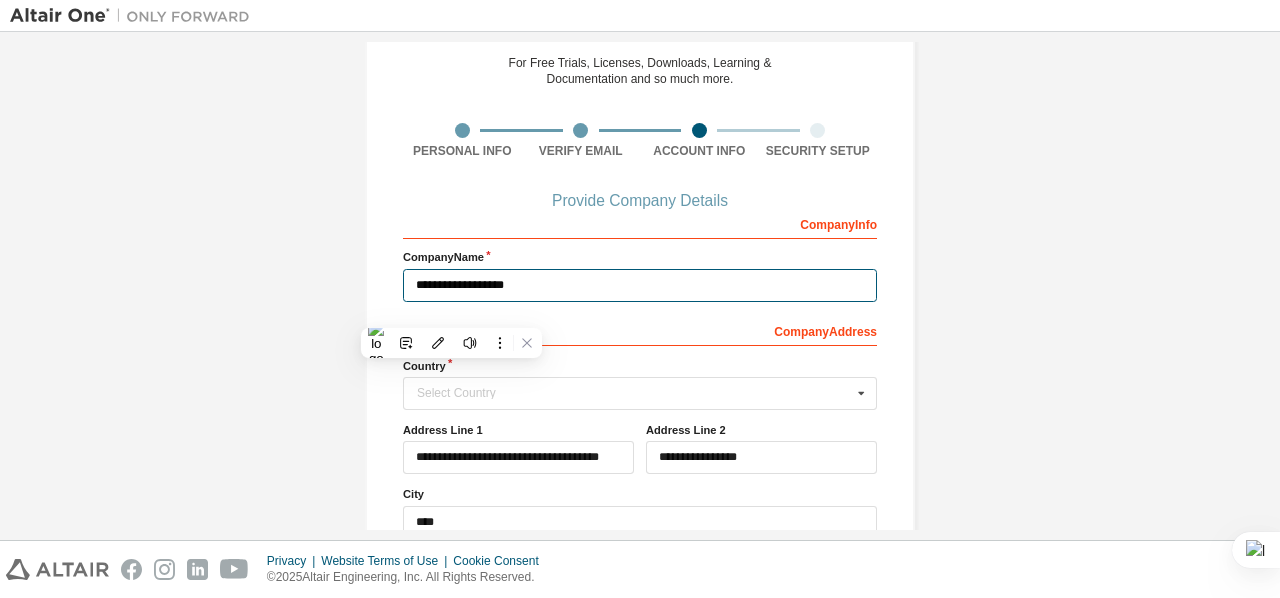 scroll, scrollTop: 200, scrollLeft: 0, axis: vertical 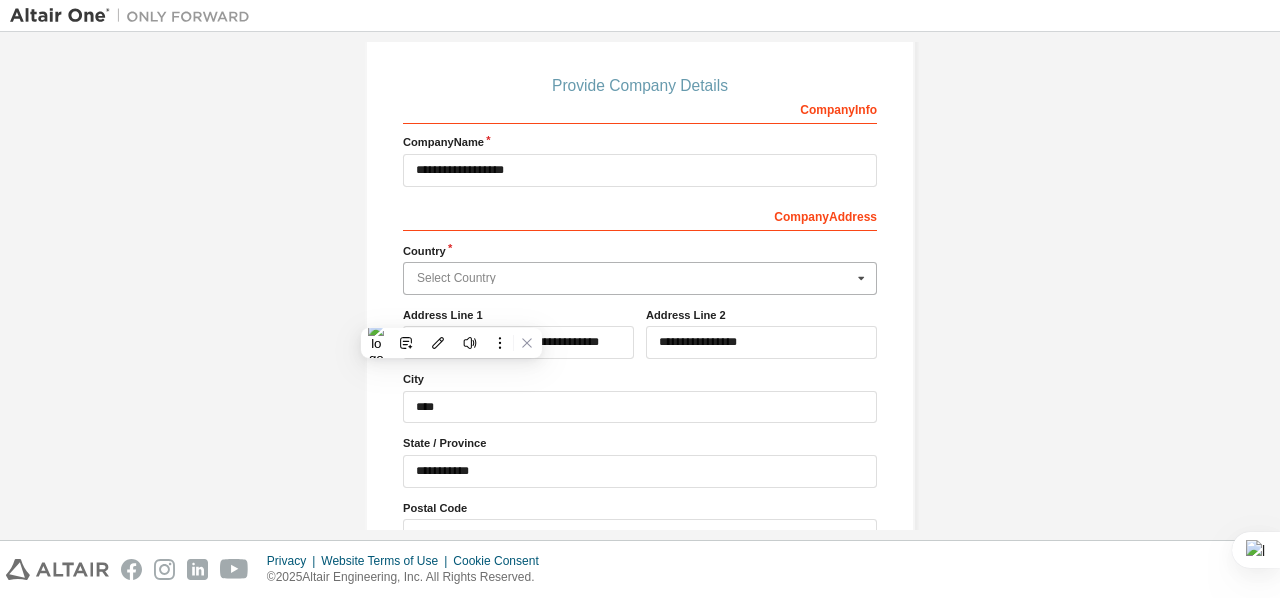 click at bounding box center (641, 278) 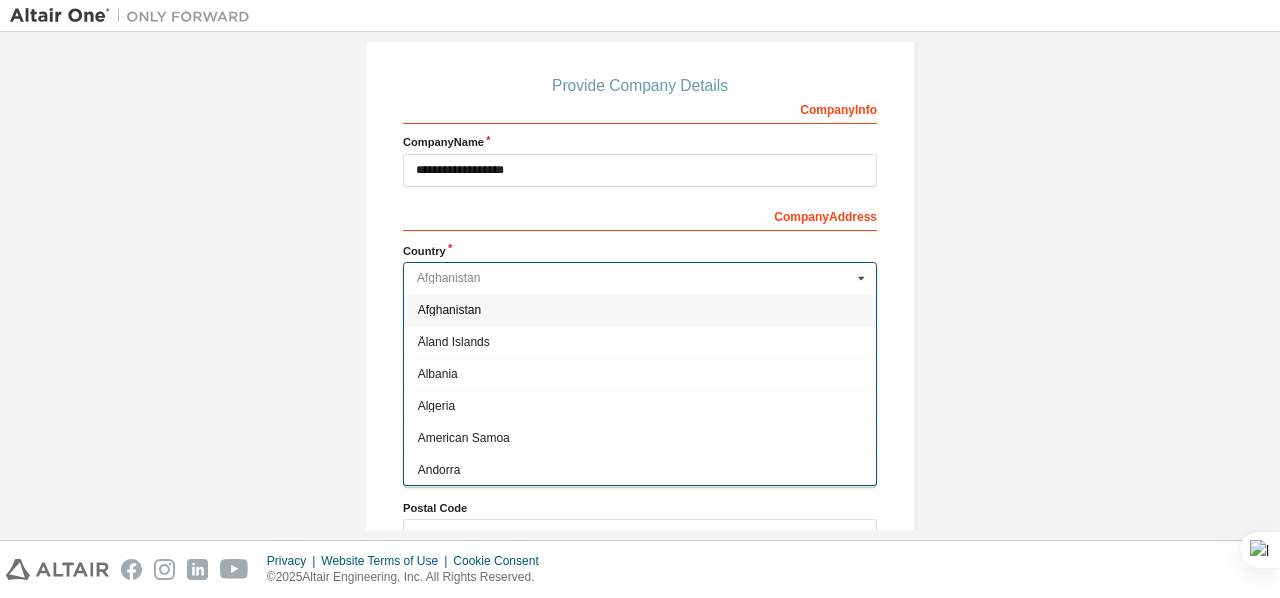 type on "*****" 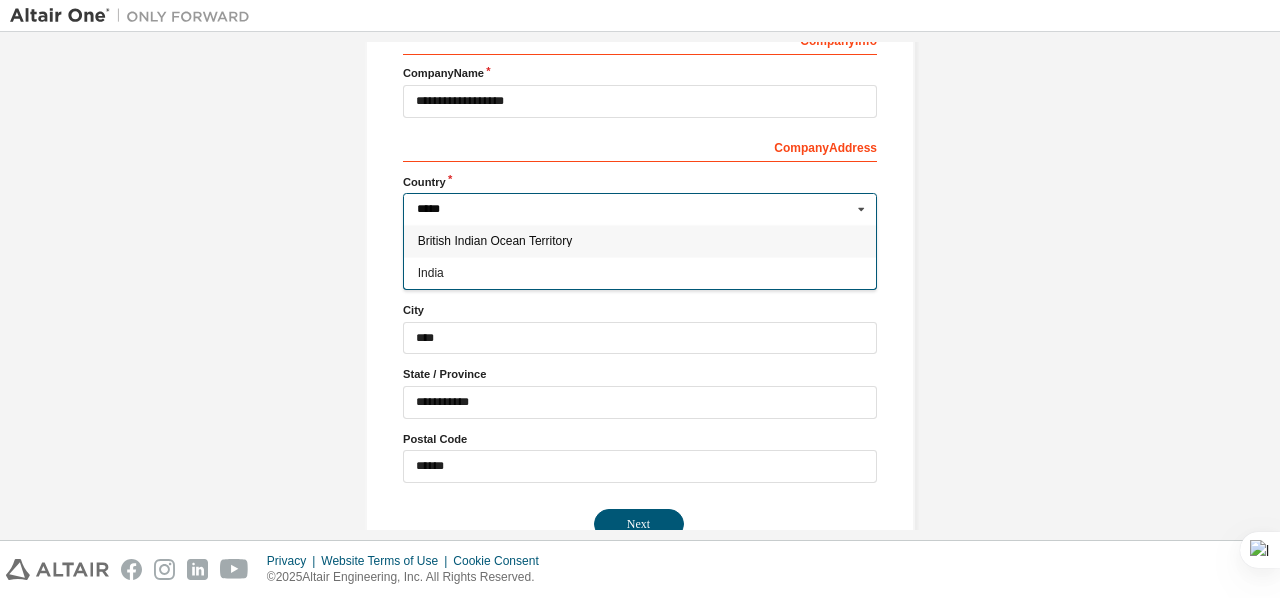 scroll, scrollTop: 300, scrollLeft: 0, axis: vertical 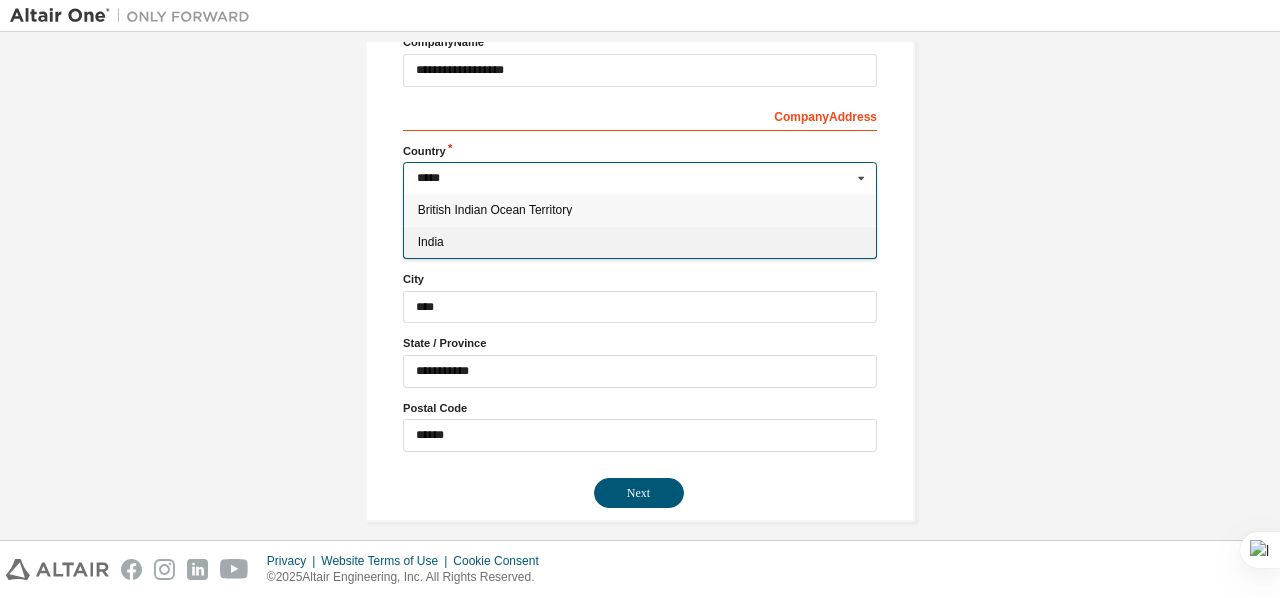 click on "India" at bounding box center (640, 242) 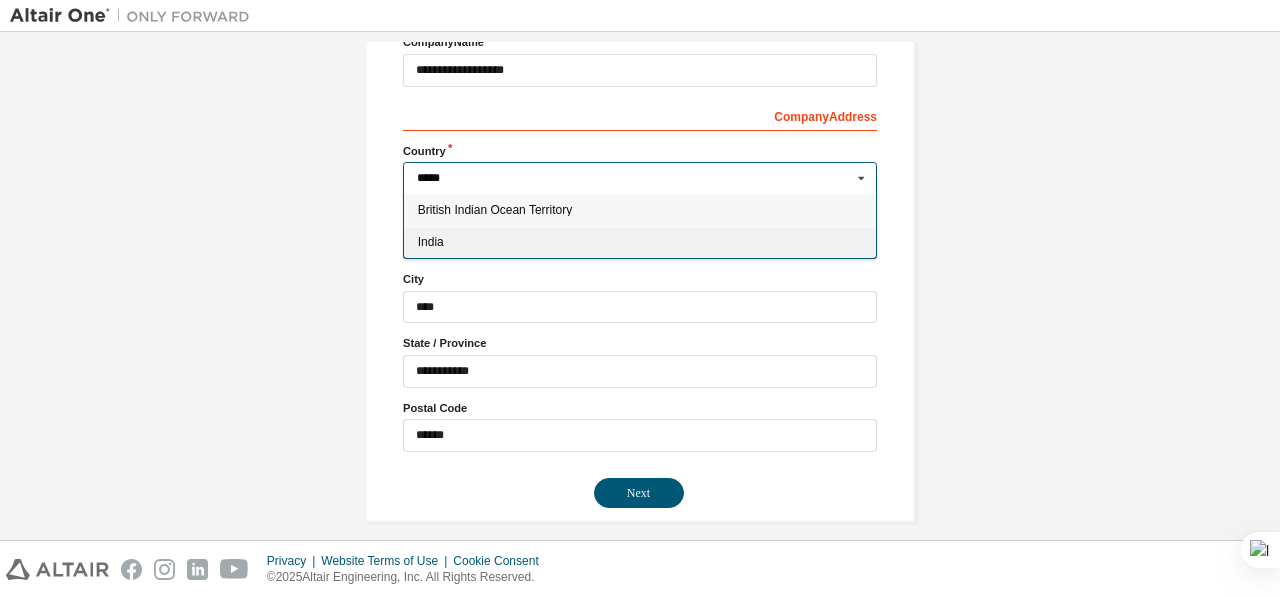 type on "***" 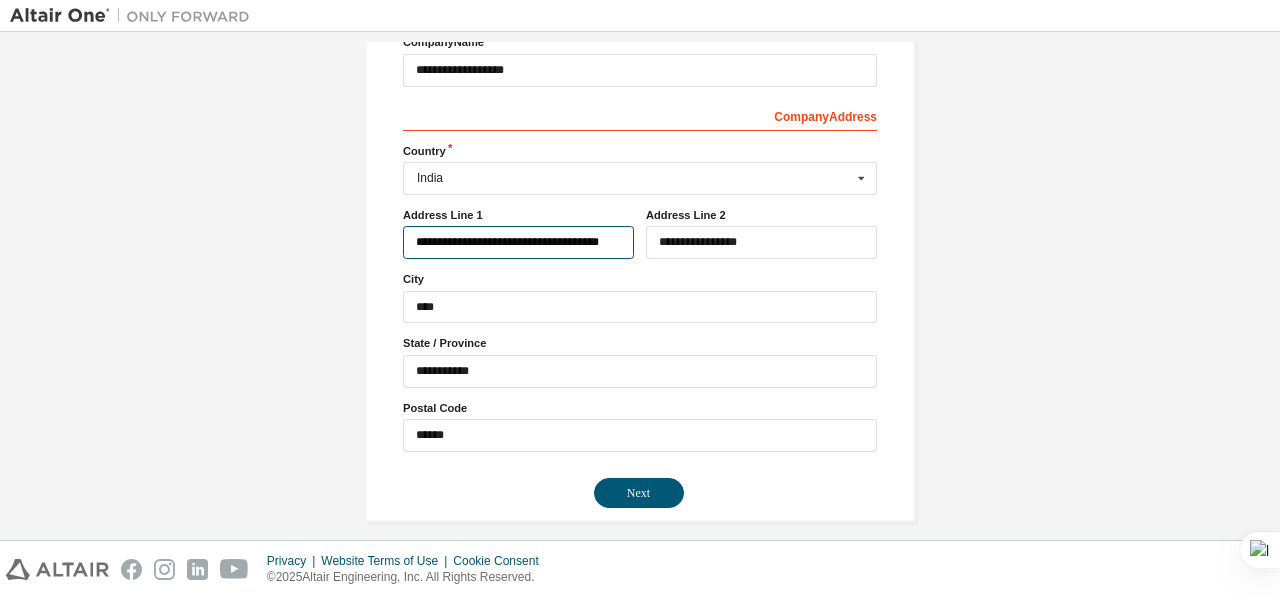 drag, startPoint x: 530, startPoint y: 243, endPoint x: 380, endPoint y: 234, distance: 150.26976 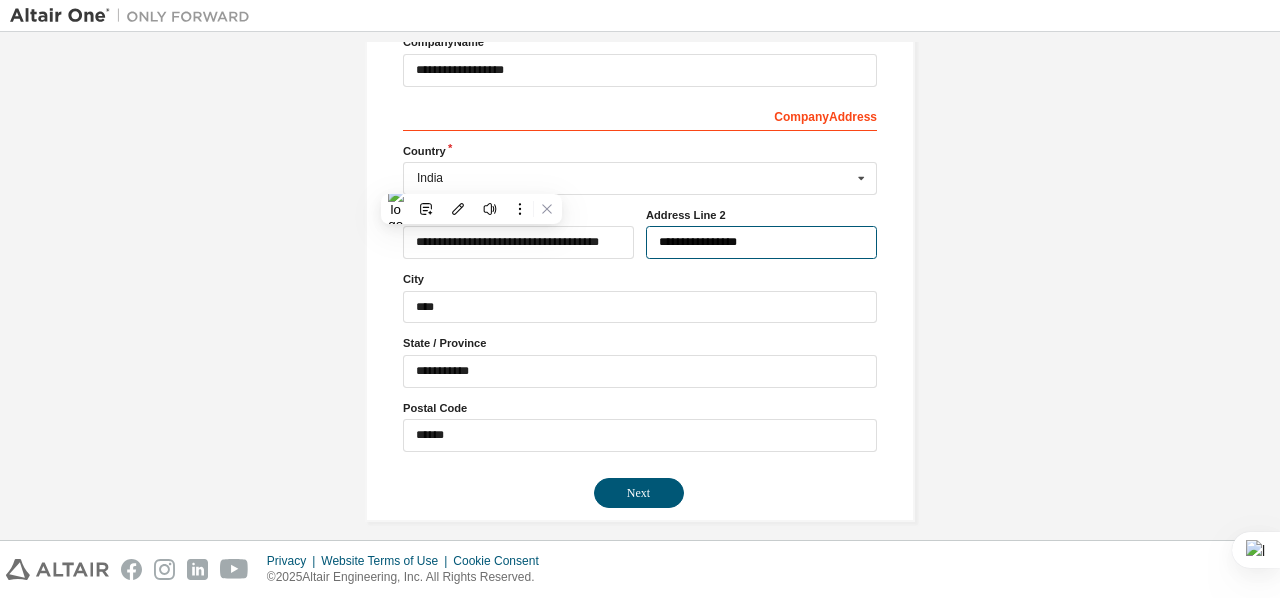 drag, startPoint x: 786, startPoint y: 239, endPoint x: 582, endPoint y: 243, distance: 204.03922 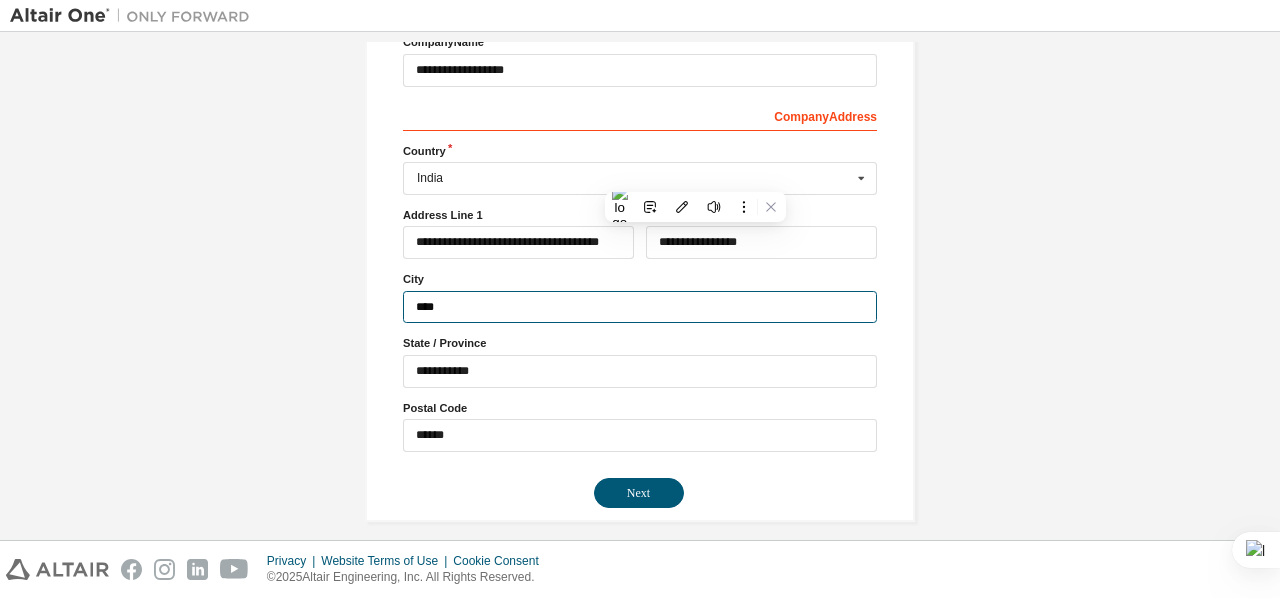 drag, startPoint x: 593, startPoint y: 304, endPoint x: 332, endPoint y: 279, distance: 262.19458 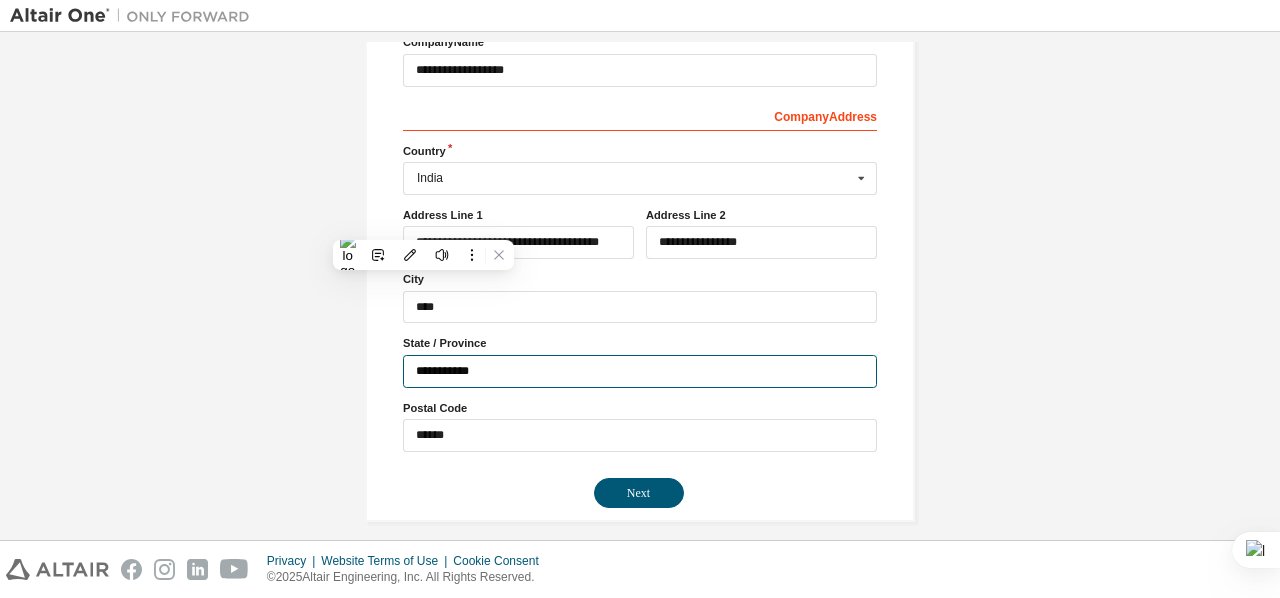 drag, startPoint x: 442, startPoint y: 370, endPoint x: 364, endPoint y: 363, distance: 78.31347 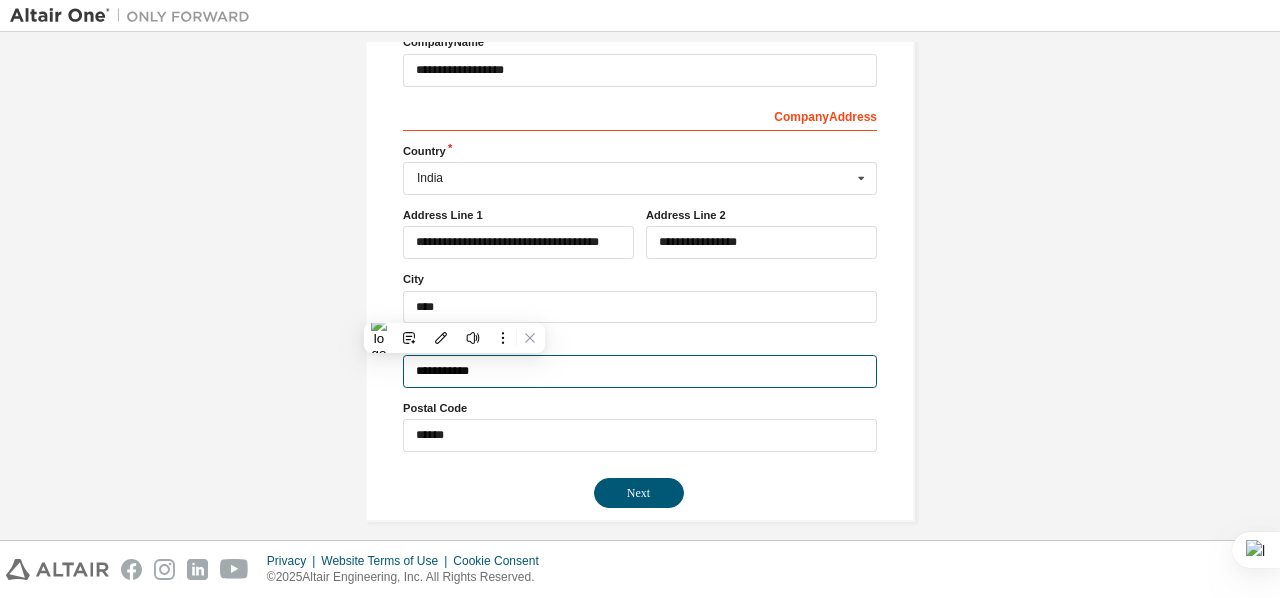 drag, startPoint x: 540, startPoint y: 370, endPoint x: 363, endPoint y: 357, distance: 177.47676 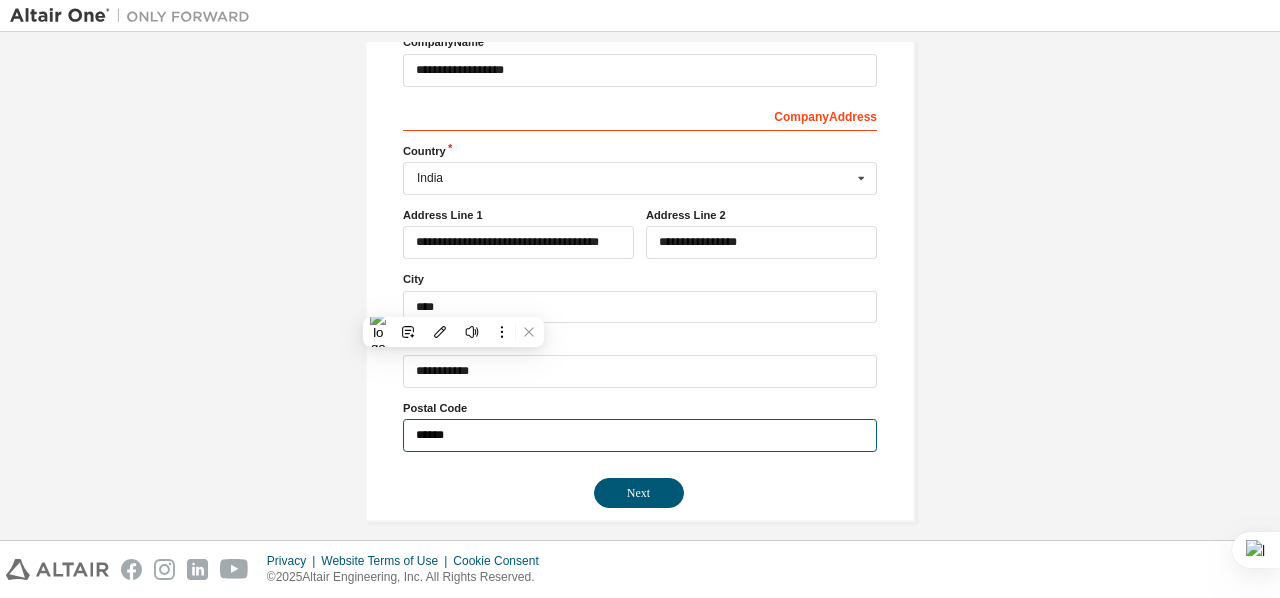 drag, startPoint x: 457, startPoint y: 432, endPoint x: 396, endPoint y: 423, distance: 61.66036 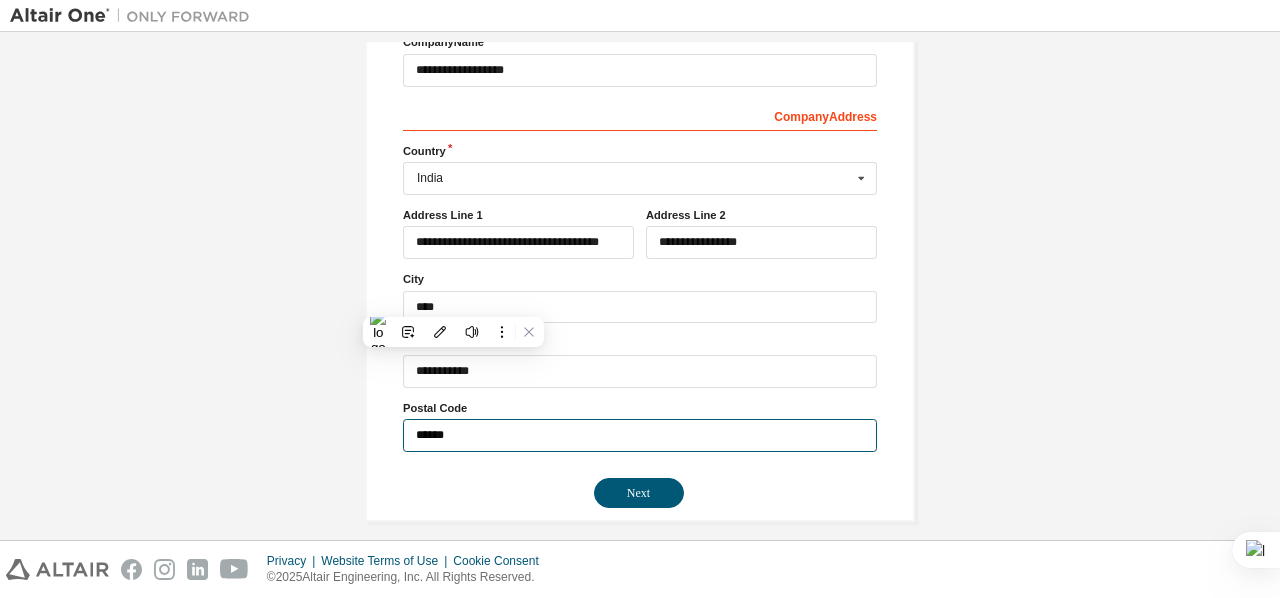 click on "**********" at bounding box center (640, 144) 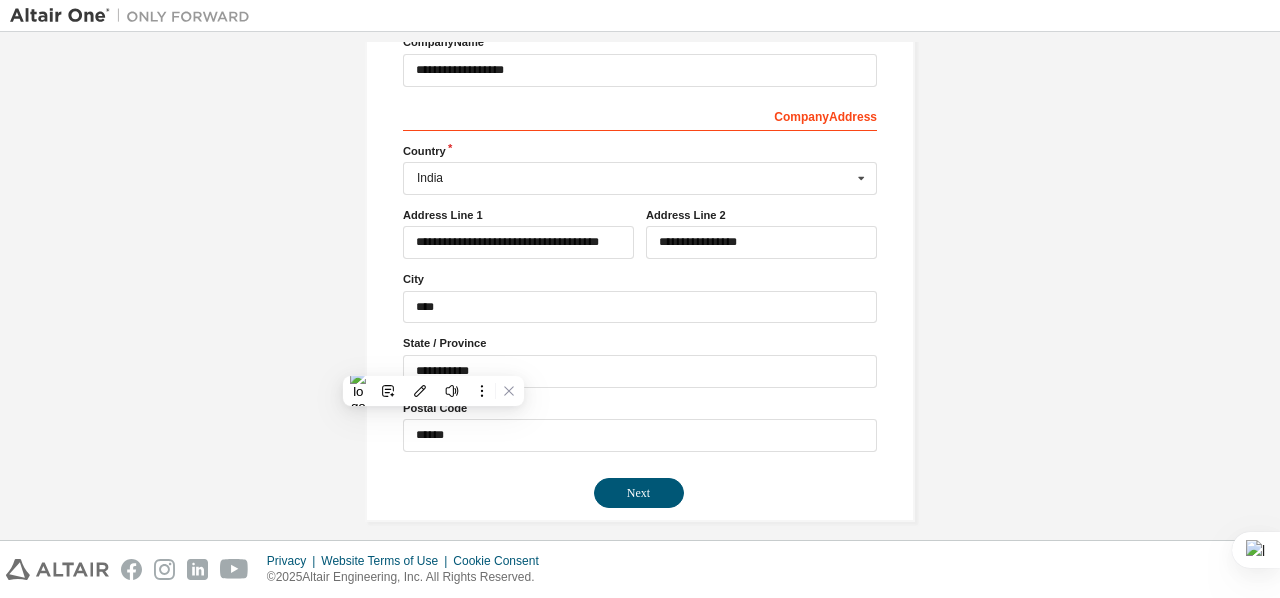 click on "Next" at bounding box center (640, 493) 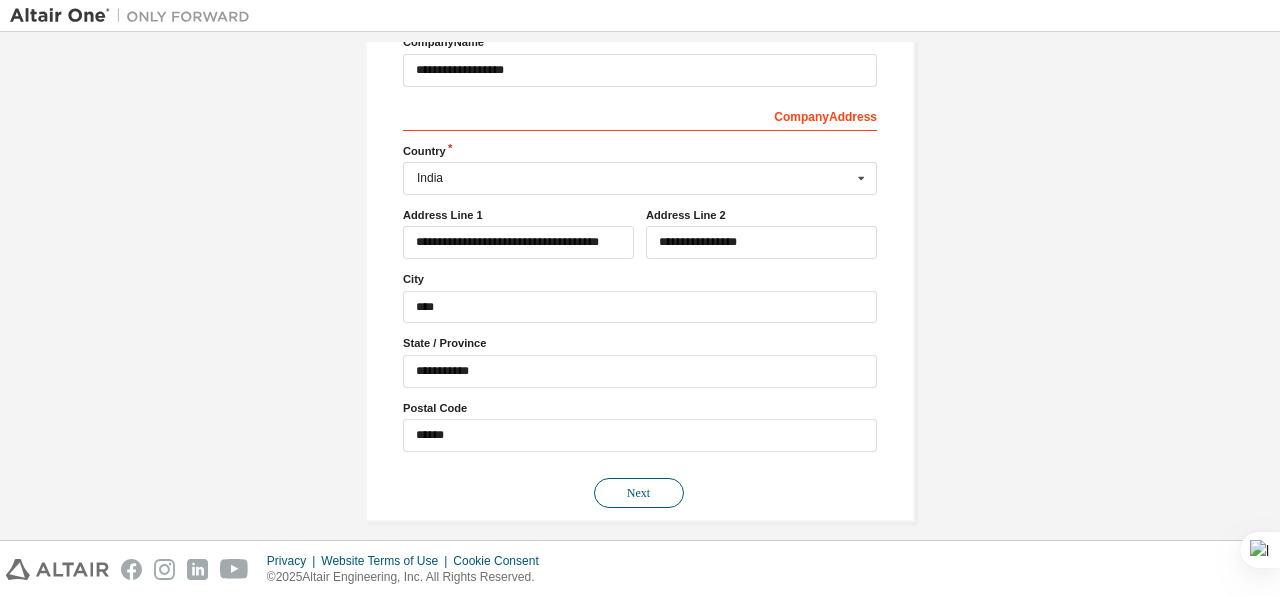click on "Next" at bounding box center (639, 493) 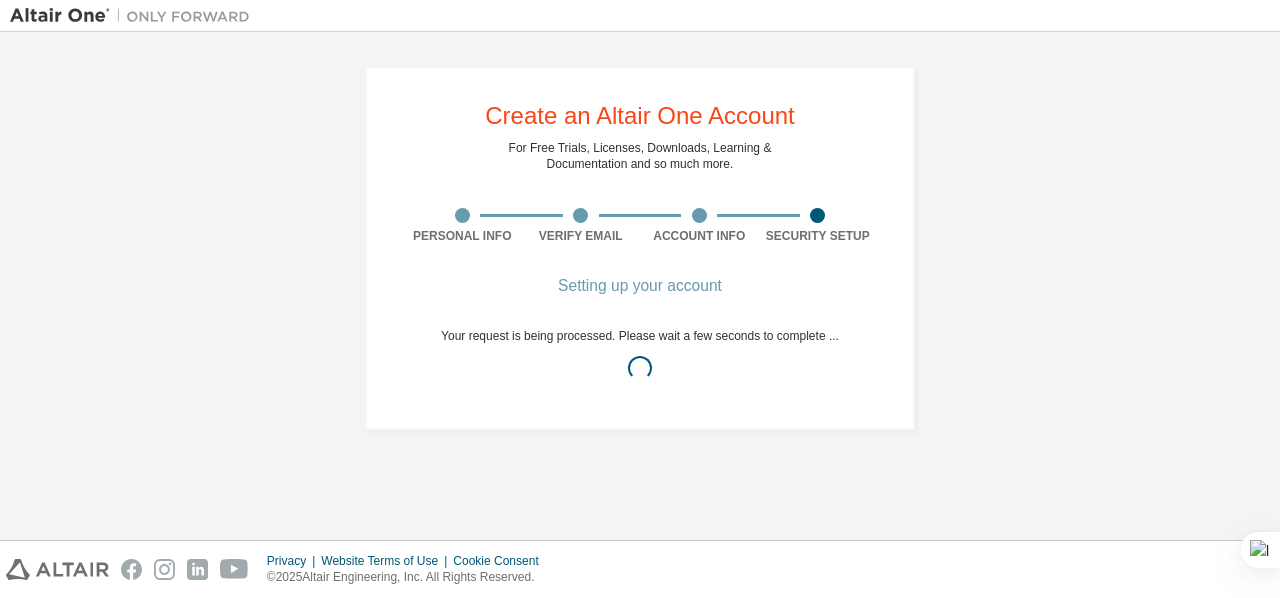 scroll, scrollTop: 0, scrollLeft: 0, axis: both 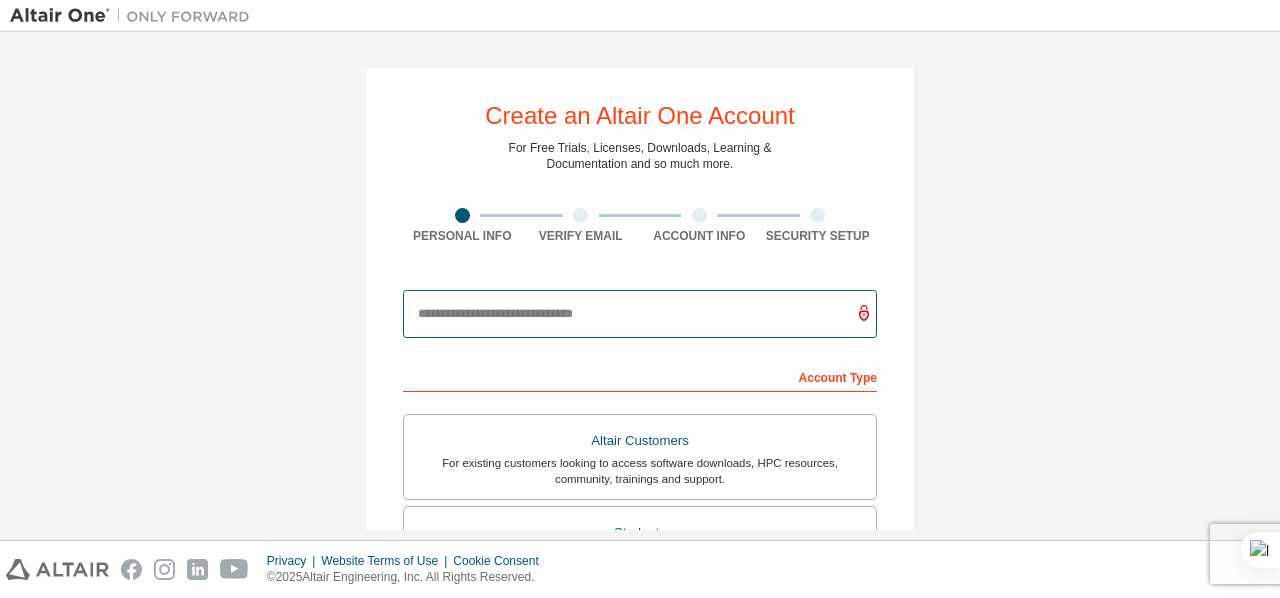 click at bounding box center (640, 314) 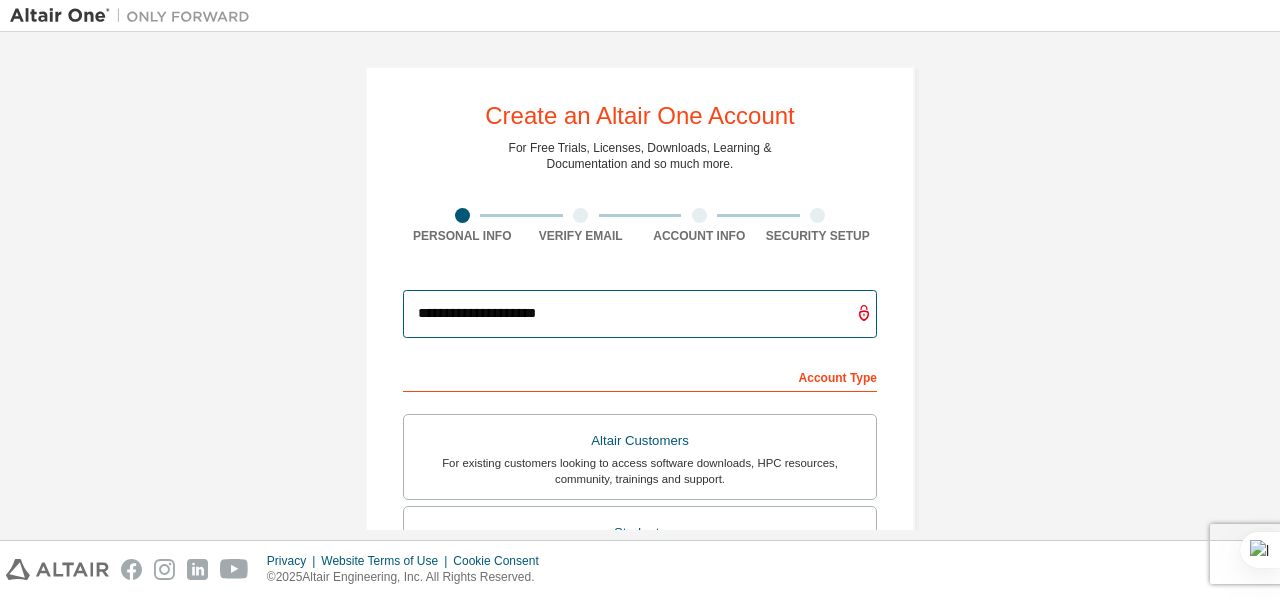 type on "**********" 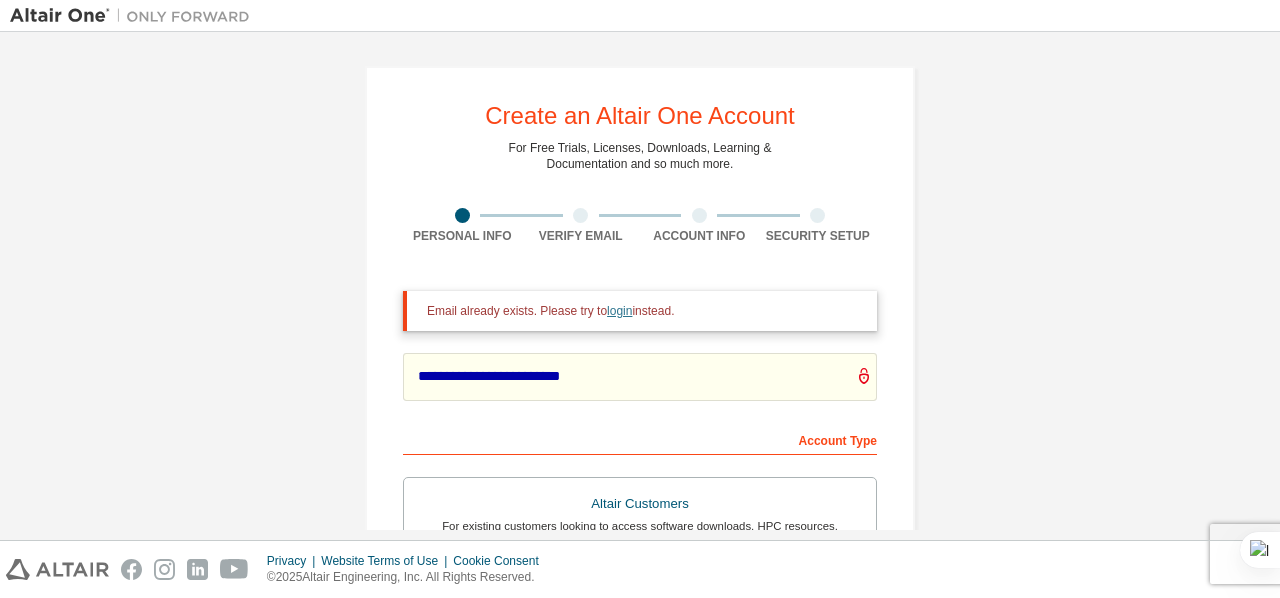 click on "login" at bounding box center [619, 311] 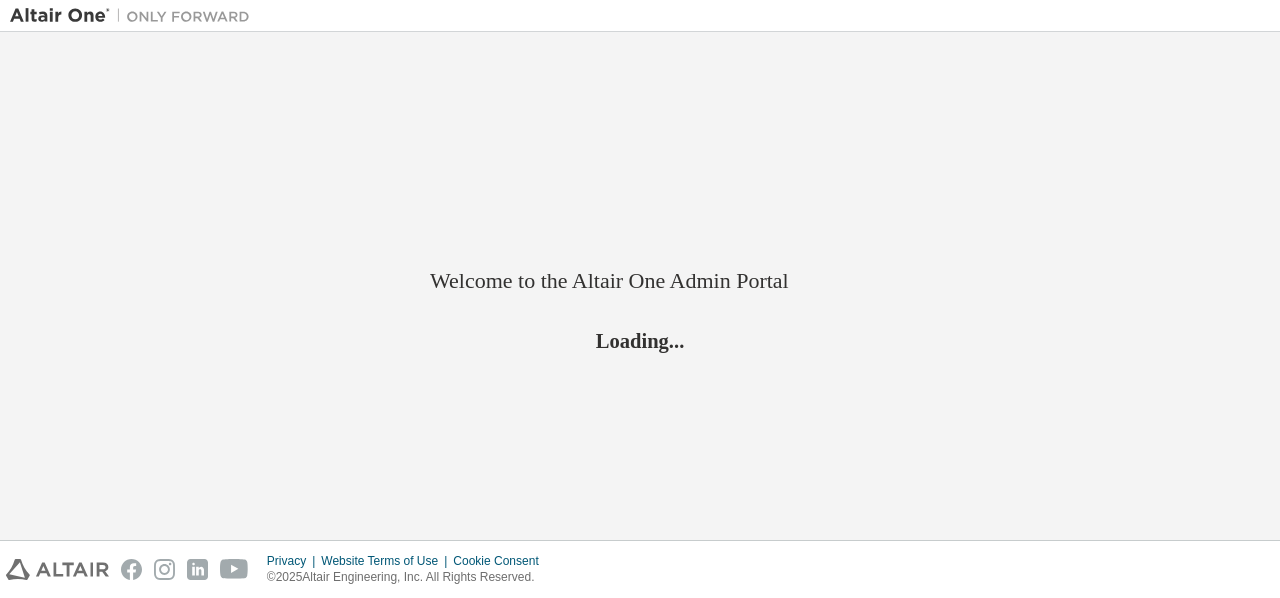 scroll, scrollTop: 0, scrollLeft: 0, axis: both 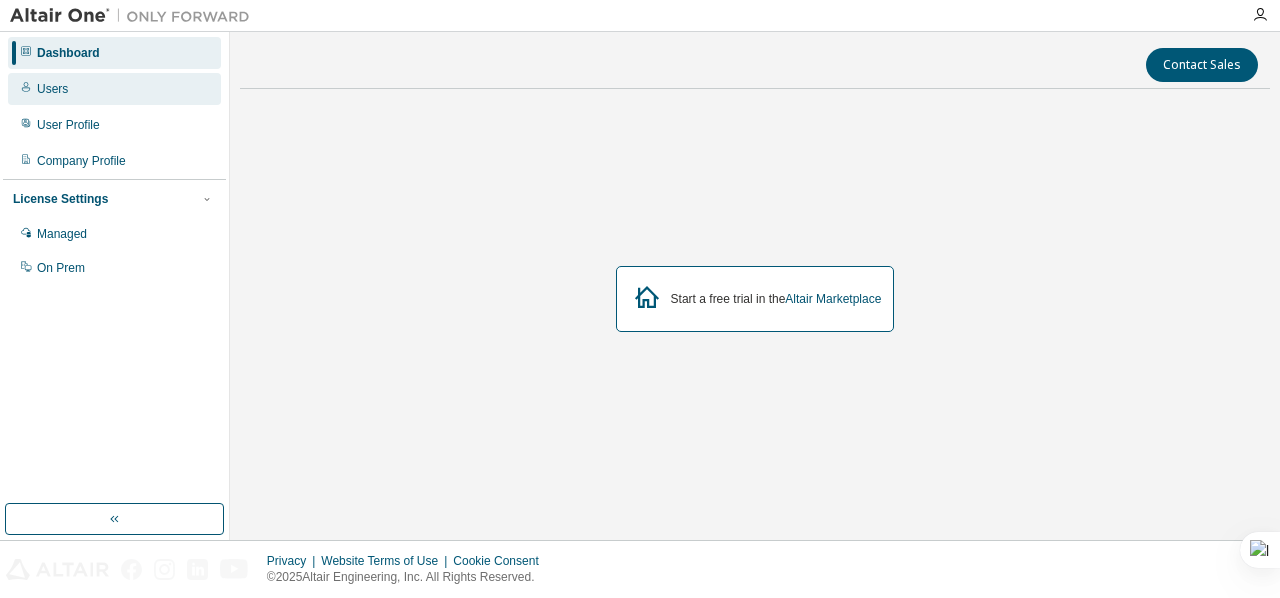 click on "Users" at bounding box center (114, 89) 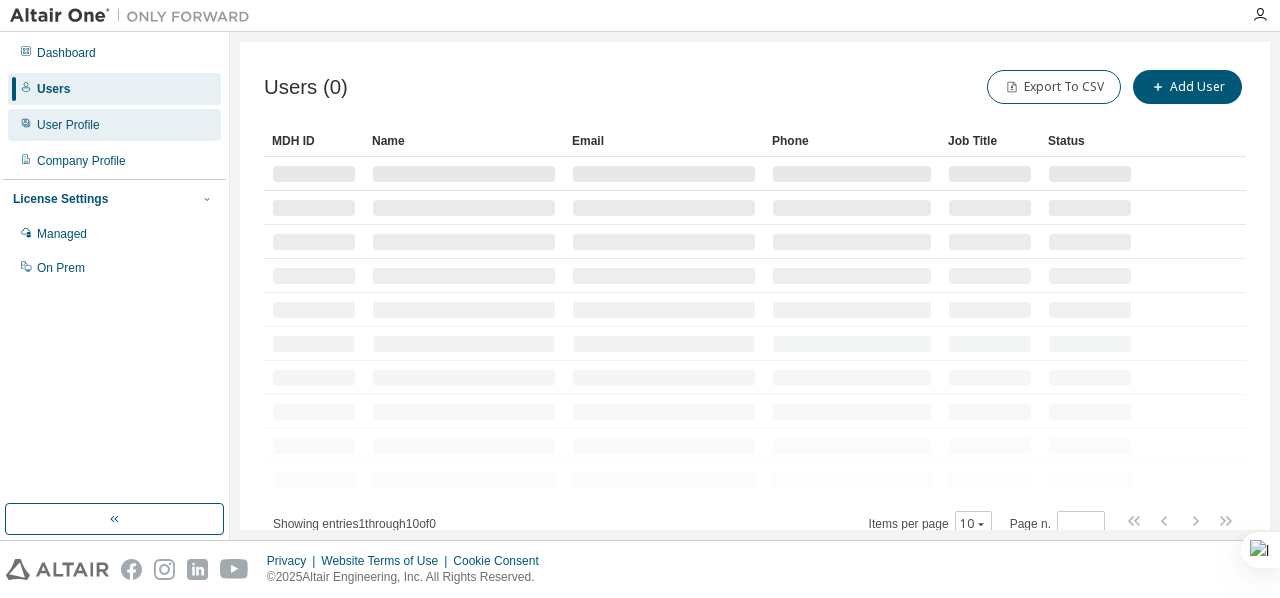 click on "User Profile" at bounding box center [68, 125] 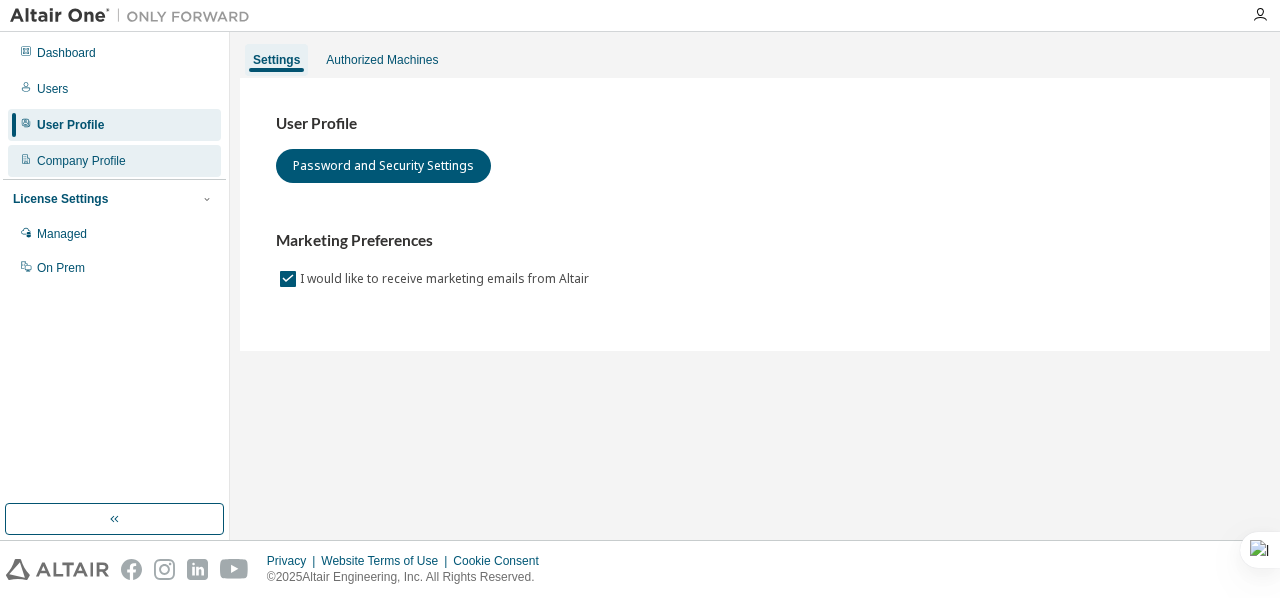 click on "Company Profile" at bounding box center (81, 161) 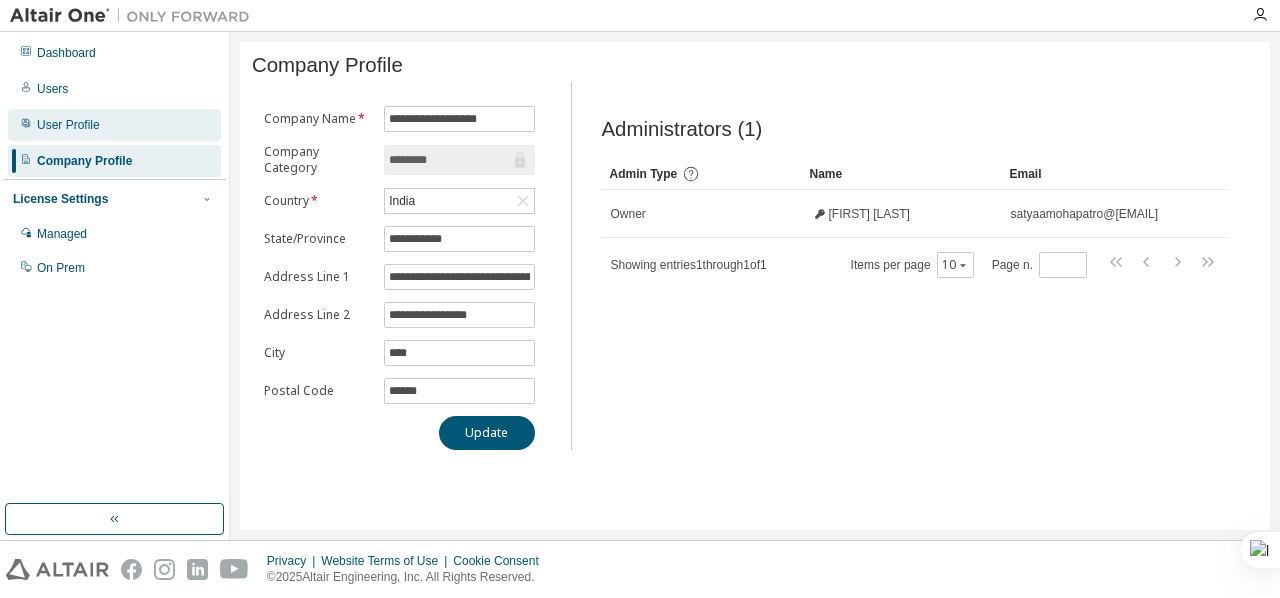 click on "User Profile" at bounding box center [114, 125] 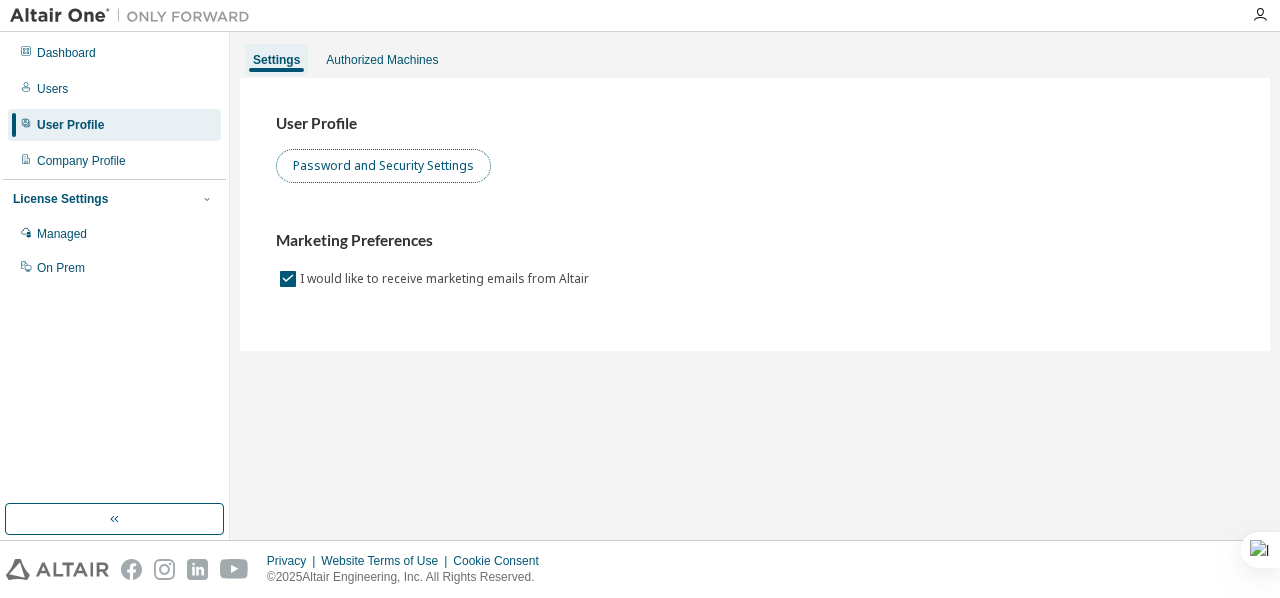 click on "Password and Security Settings" at bounding box center [383, 166] 